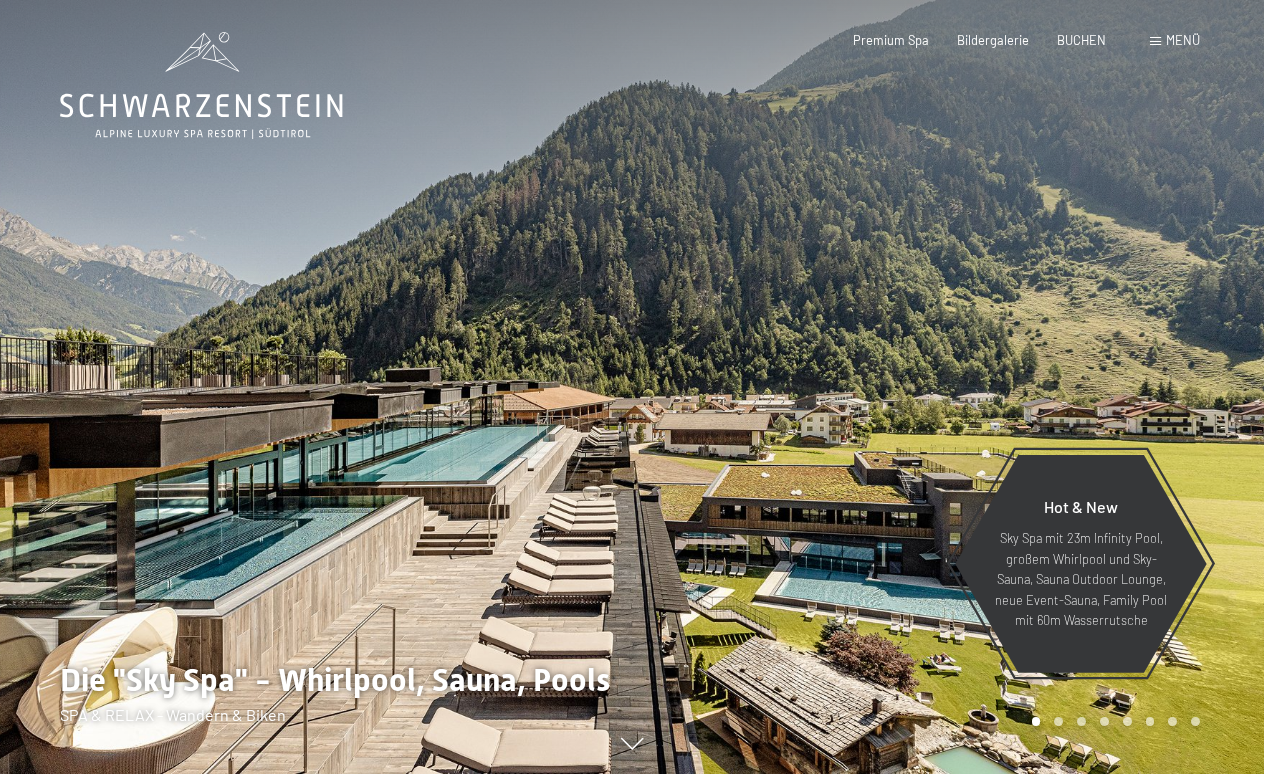 scroll, scrollTop: 0, scrollLeft: 0, axis: both 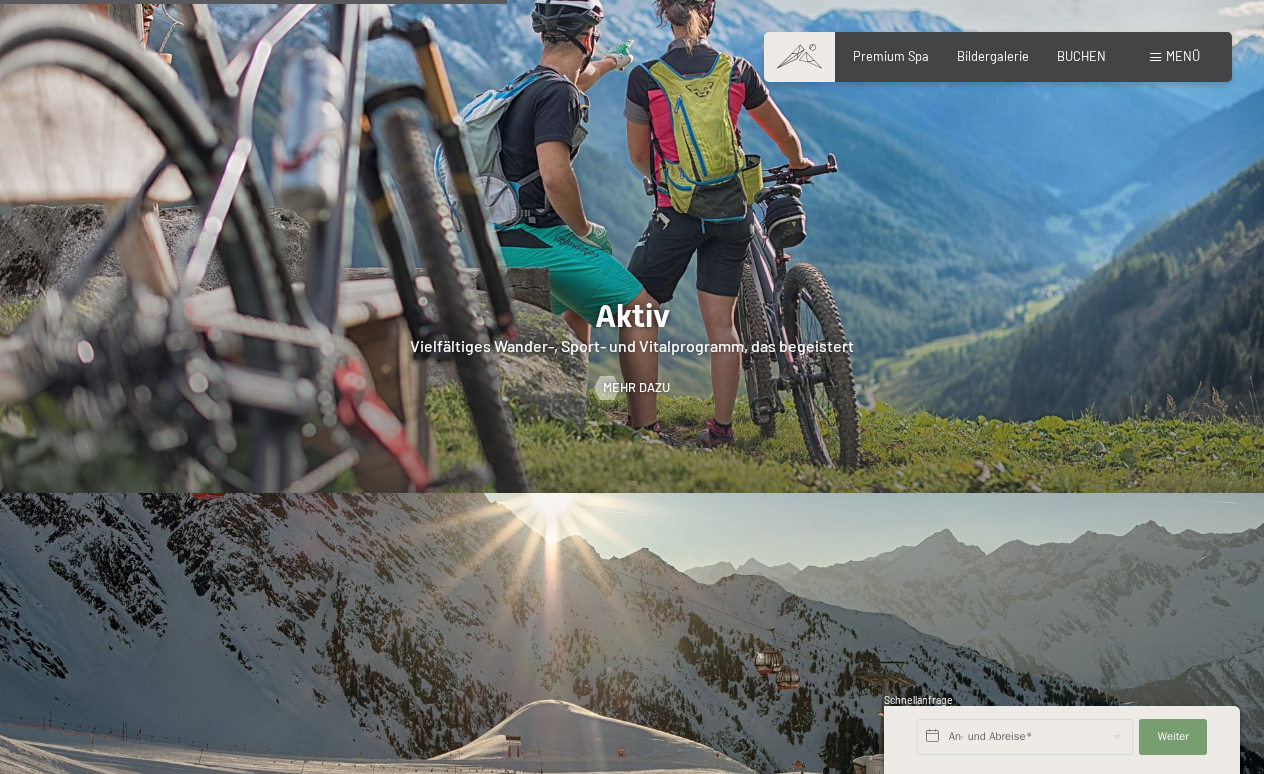 click on "Buchen           Anfragen                                     Premium Spa           Bildergalerie           BUCHEN           Menü                                                                    DE         IT         EN                Gutschein             Bildergalerie               Anfragen           Buchen                    DE         IT         EN                       Das Schwarzenstein           Neuheiten im Schwarzenstein         Ihre Gastgeber         Premium Spa         Gourmet         Aktiv         Wochenprogramm         Bilder             Family         GoGreen         Belvita         Bildergalerie                     Wohnen & Preise           Inklusivleistungen         Zimmer & Preise         Liste             Angebote         Liste             Familienpreise         Spa Anwendungen         Treuebonus         Anfrage         Buchung         AGBs - Info         Gutschein         Geschenksidee         App. Luxegg                     Umgebung" at bounding box center [998, 57] 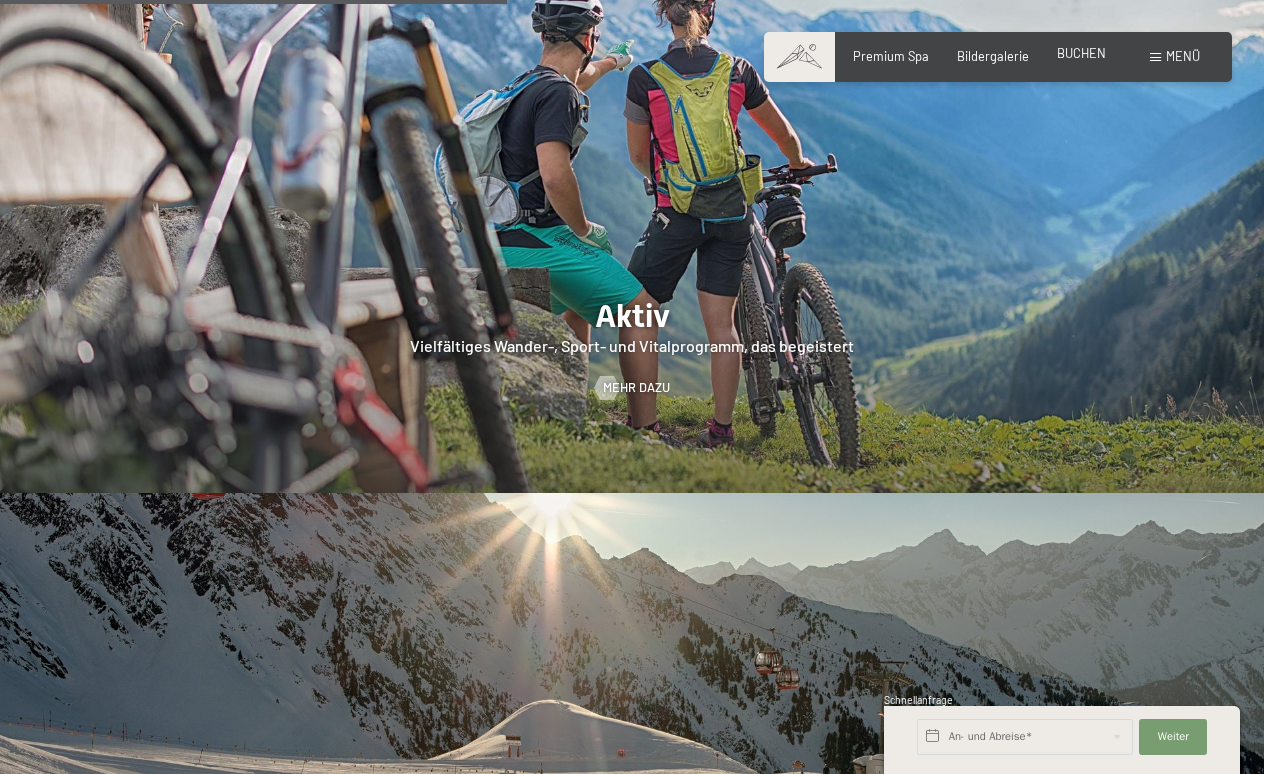 click on "BUCHEN" at bounding box center [1081, 53] 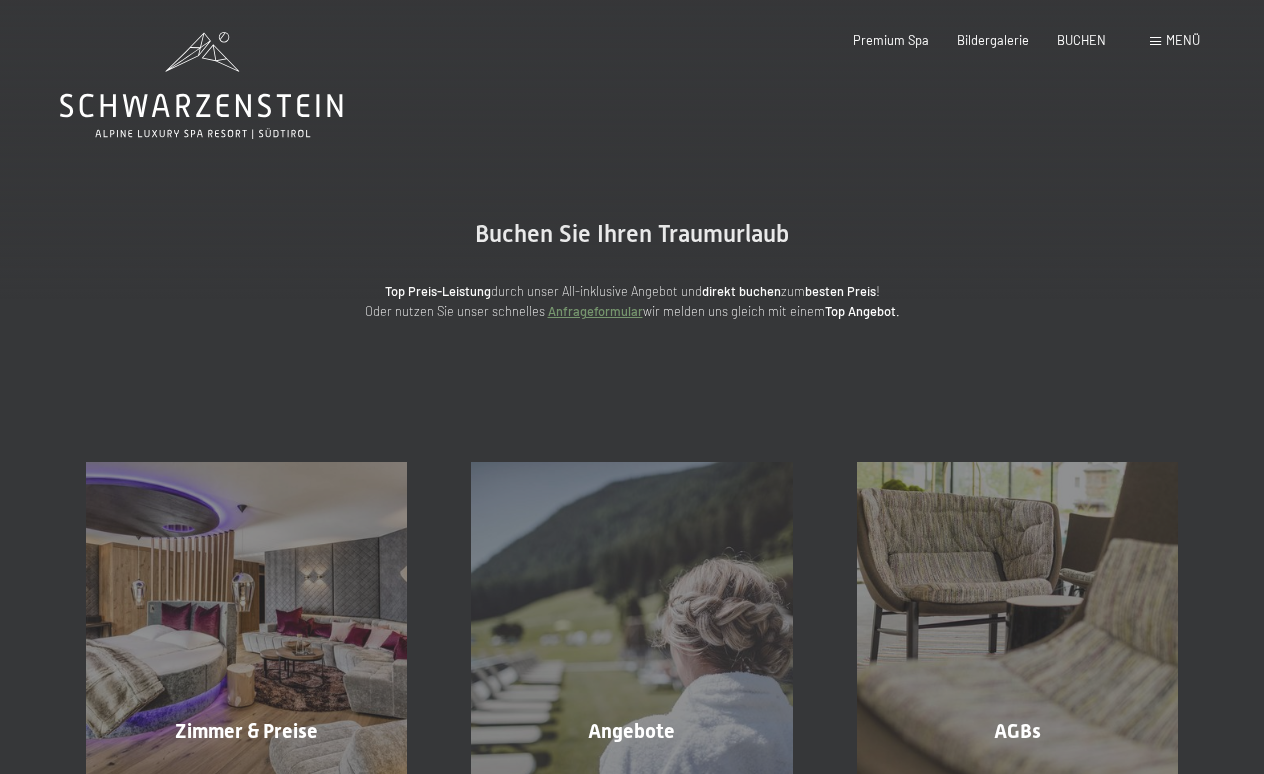 scroll, scrollTop: 0, scrollLeft: 0, axis: both 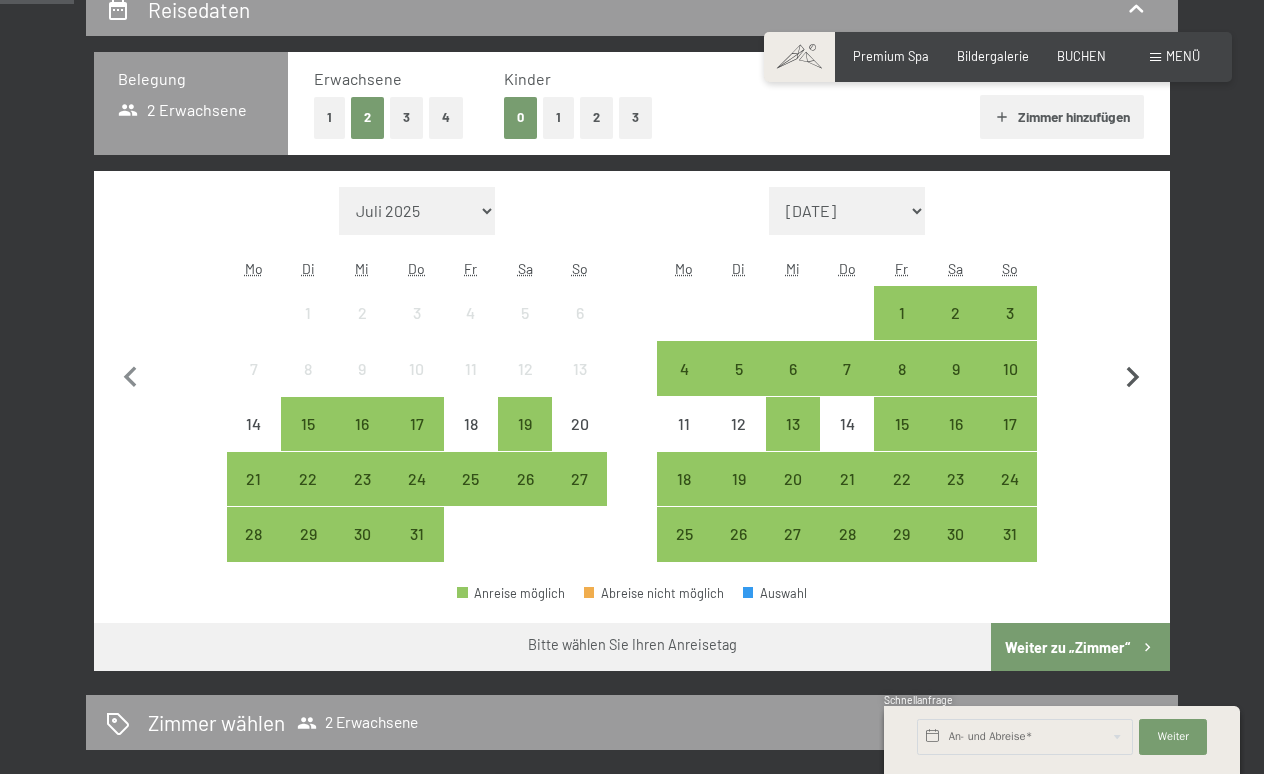 click 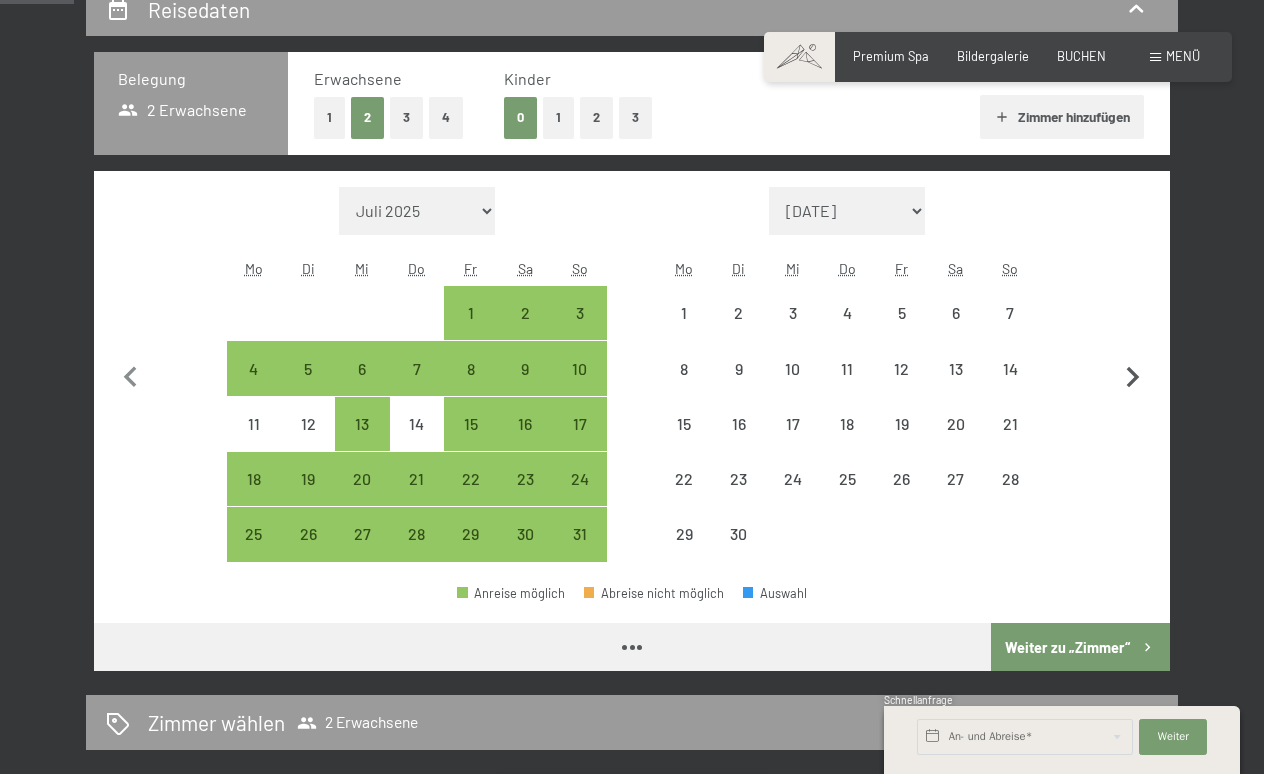 select on "2025-08-01" 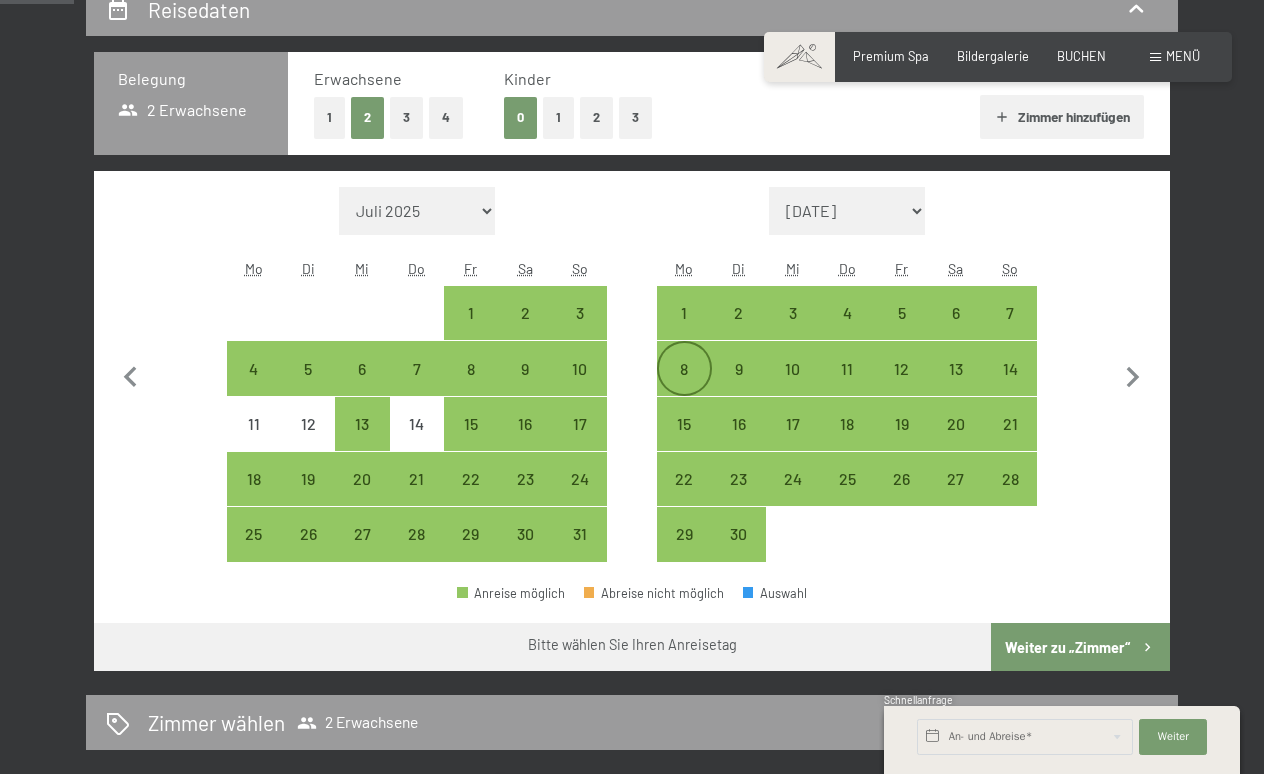 click on "8" at bounding box center (684, 386) 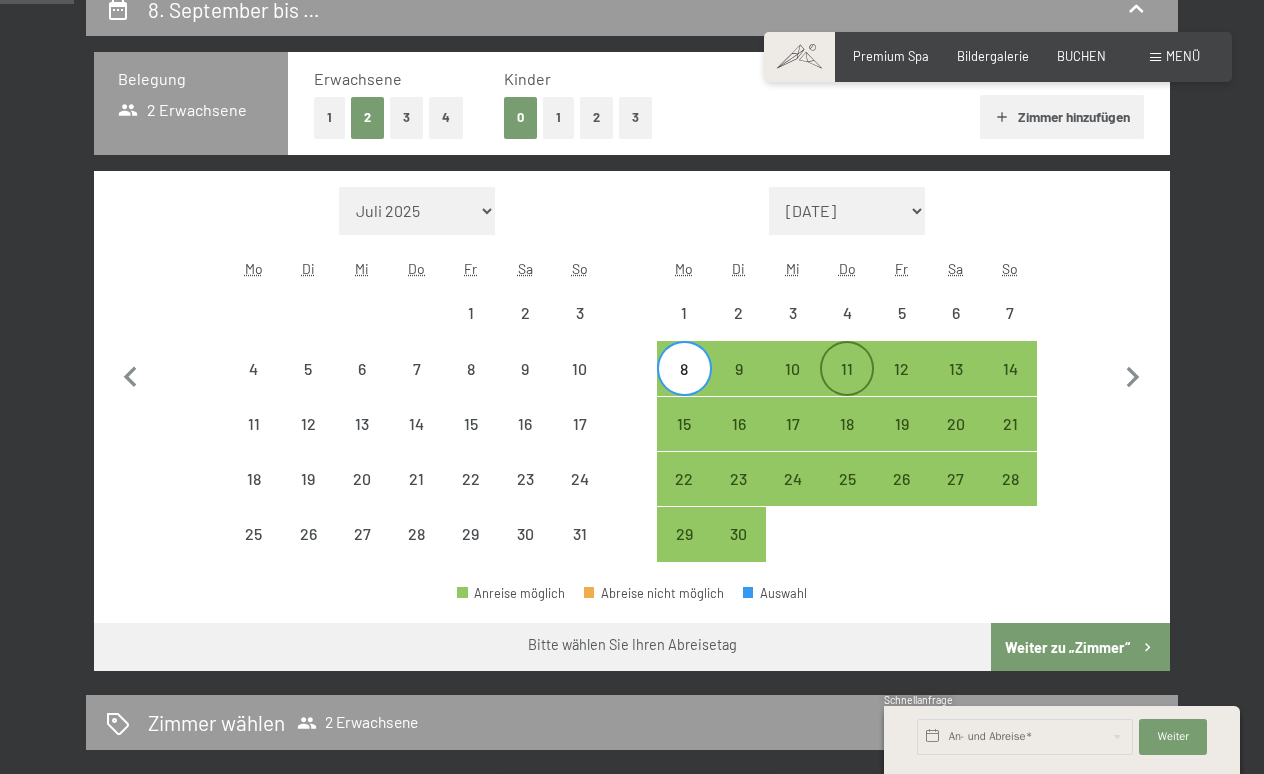 click on "11" at bounding box center (847, 386) 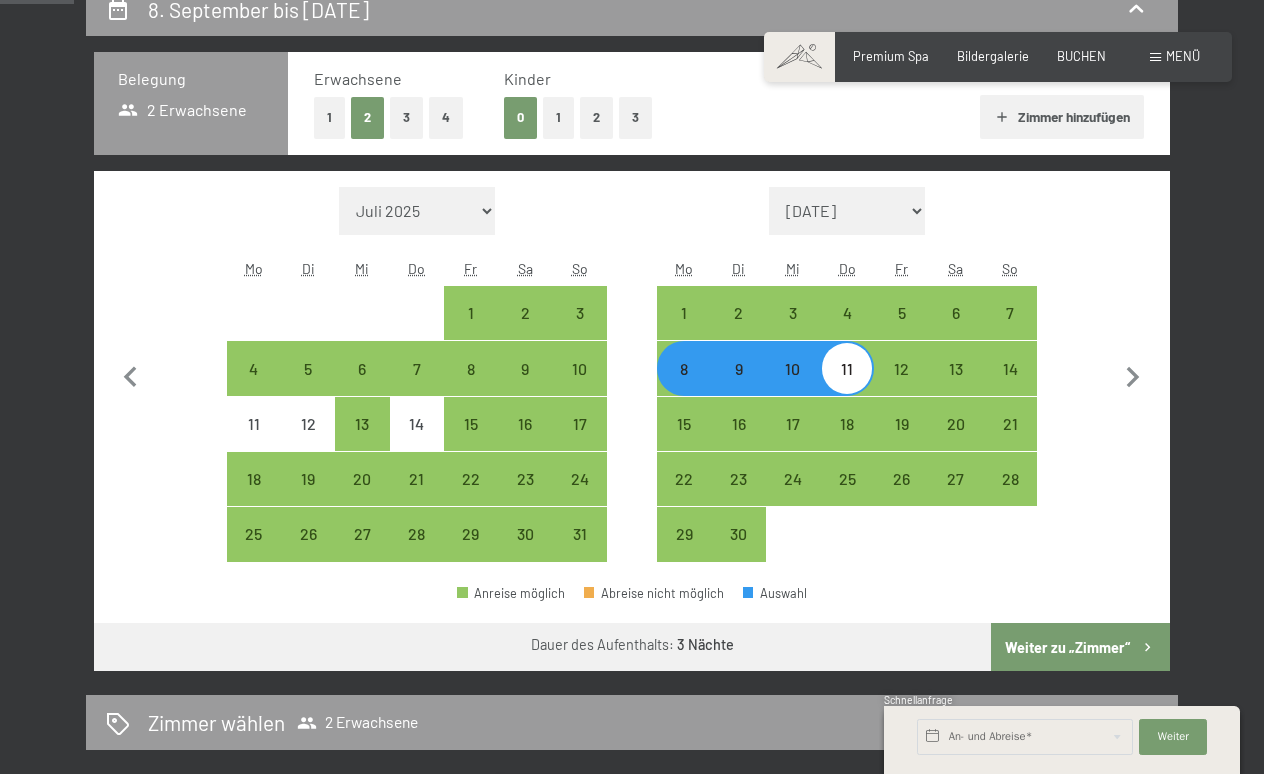 click on "Weiter zu „Zimmer“" at bounding box center [1080, 647] 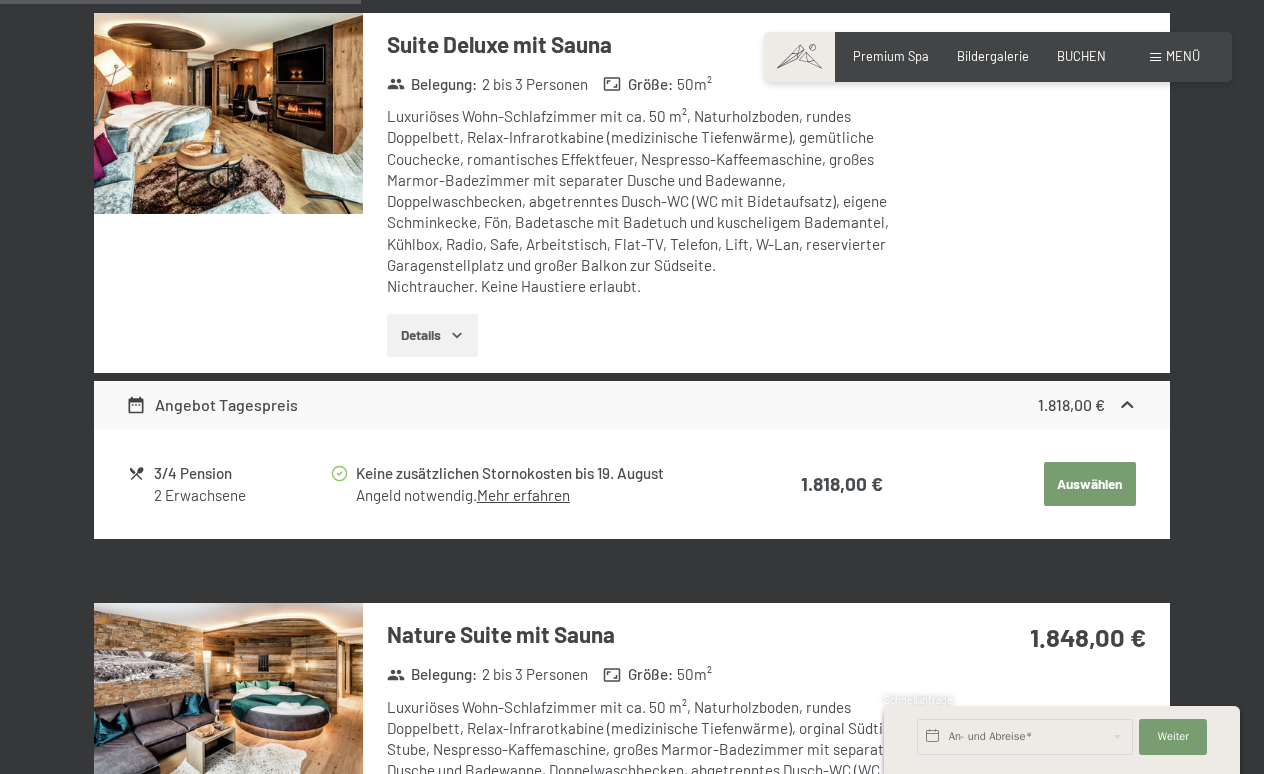 scroll, scrollTop: 1682, scrollLeft: 0, axis: vertical 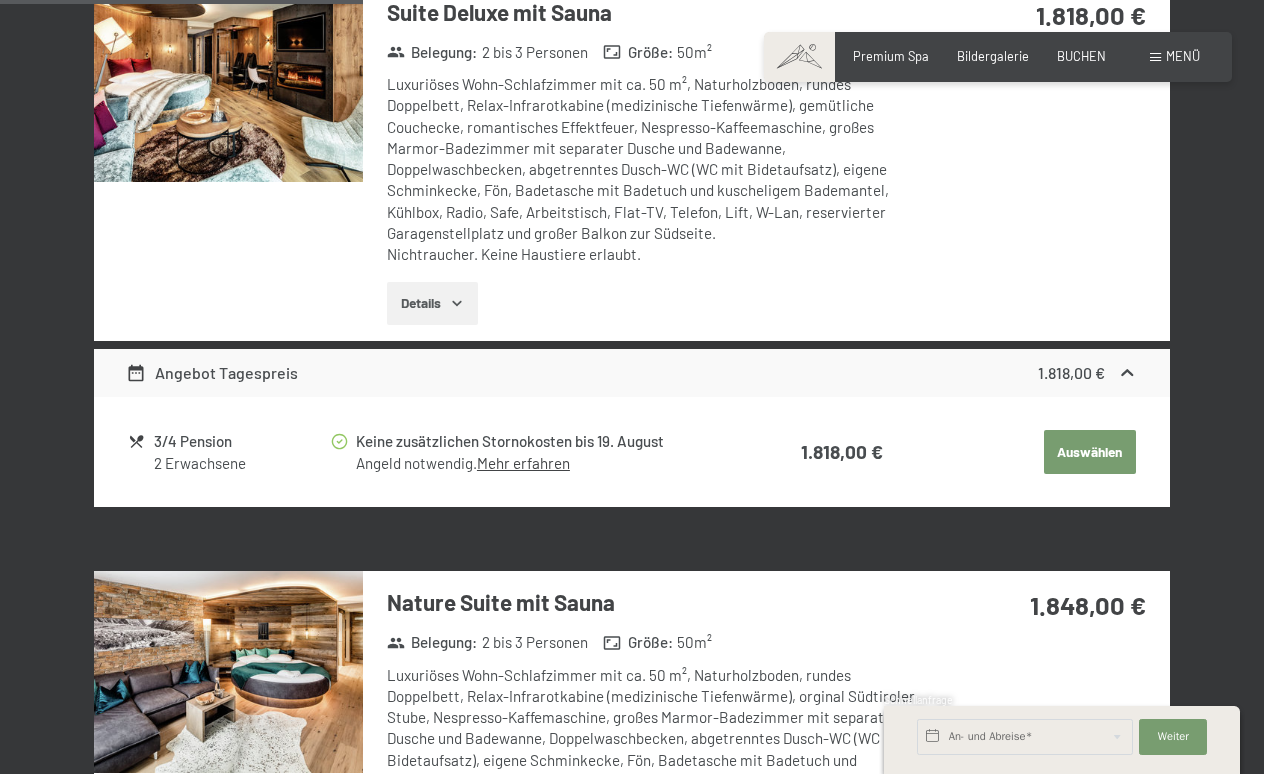 click on "Details" at bounding box center (432, 304) 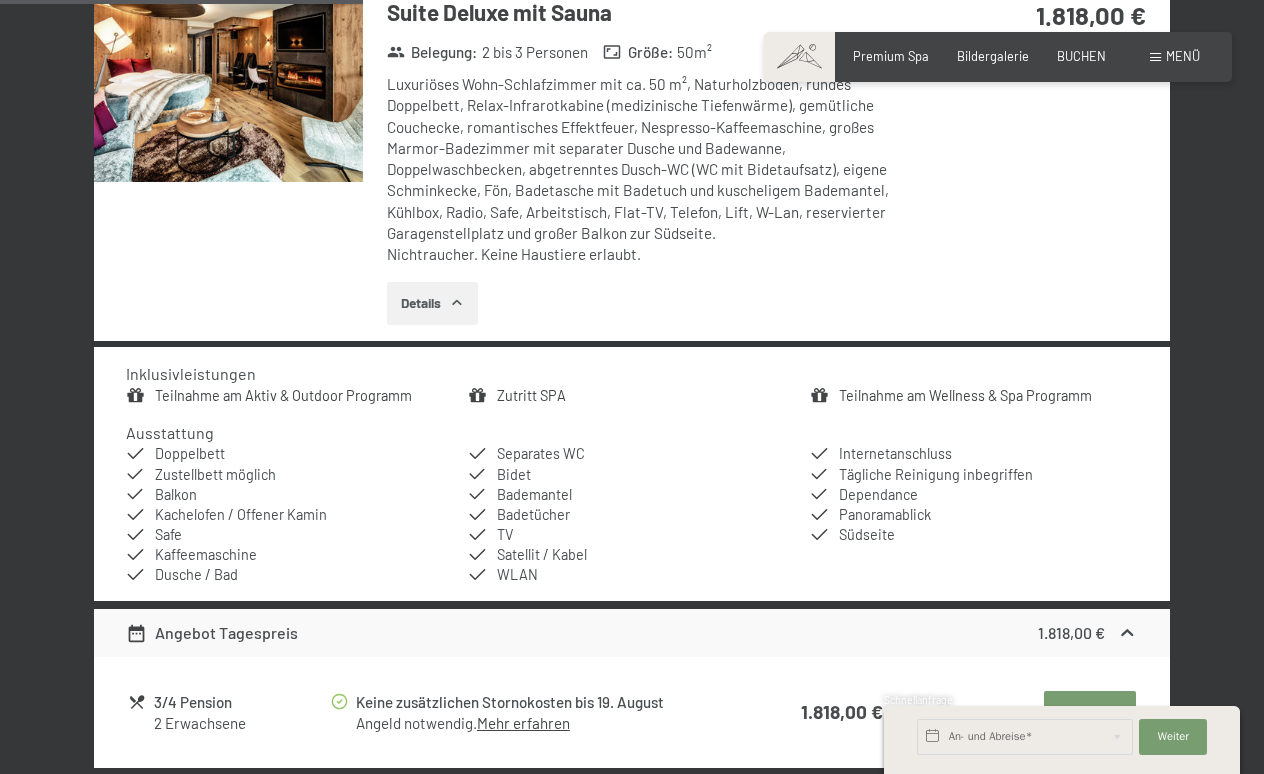 click on "Details" at bounding box center (432, 304) 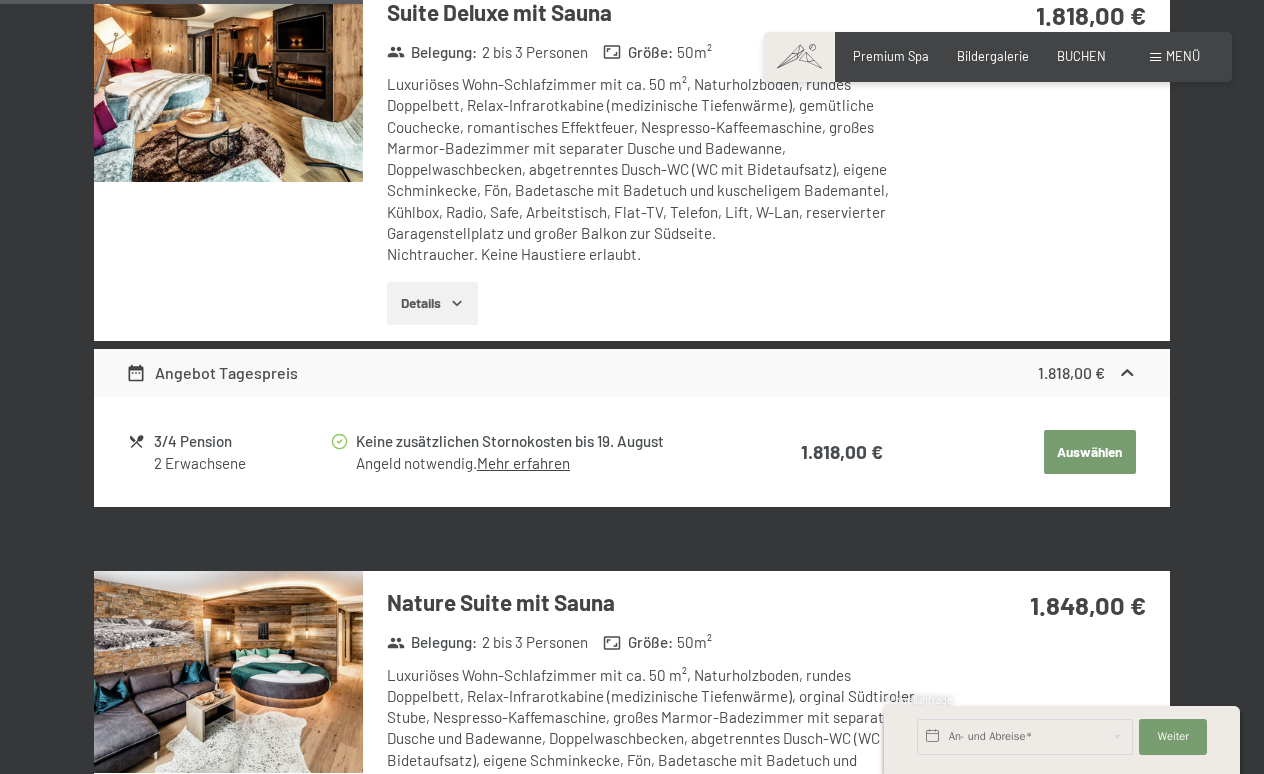 click at bounding box center (228, 82) 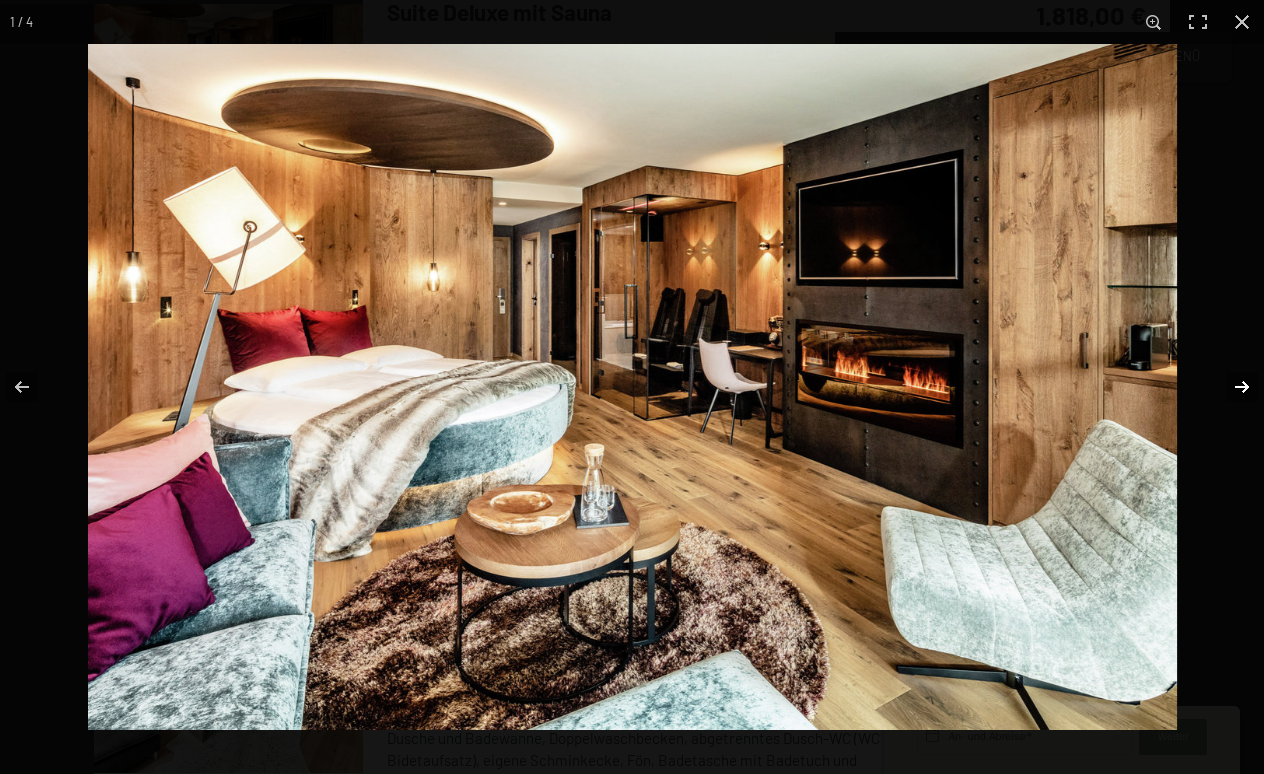click at bounding box center (1229, 387) 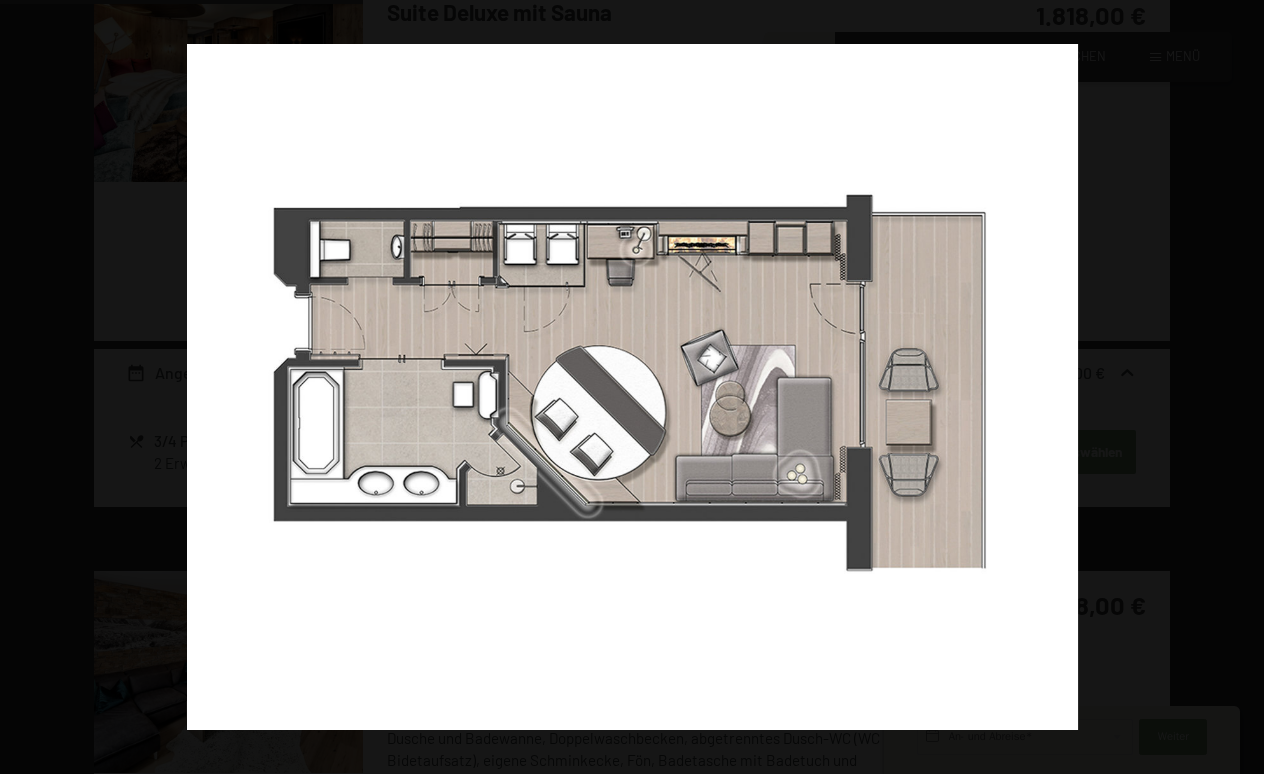 click at bounding box center (1229, 387) 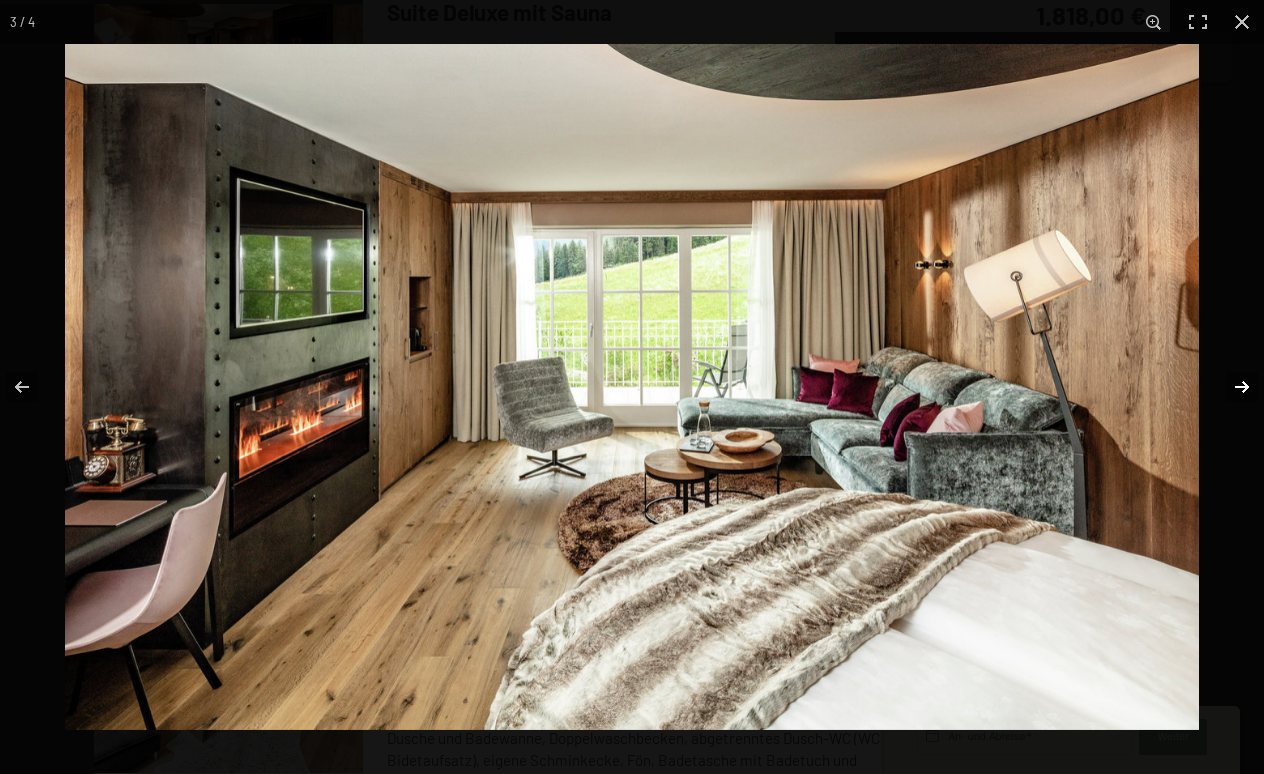 click at bounding box center (1229, 387) 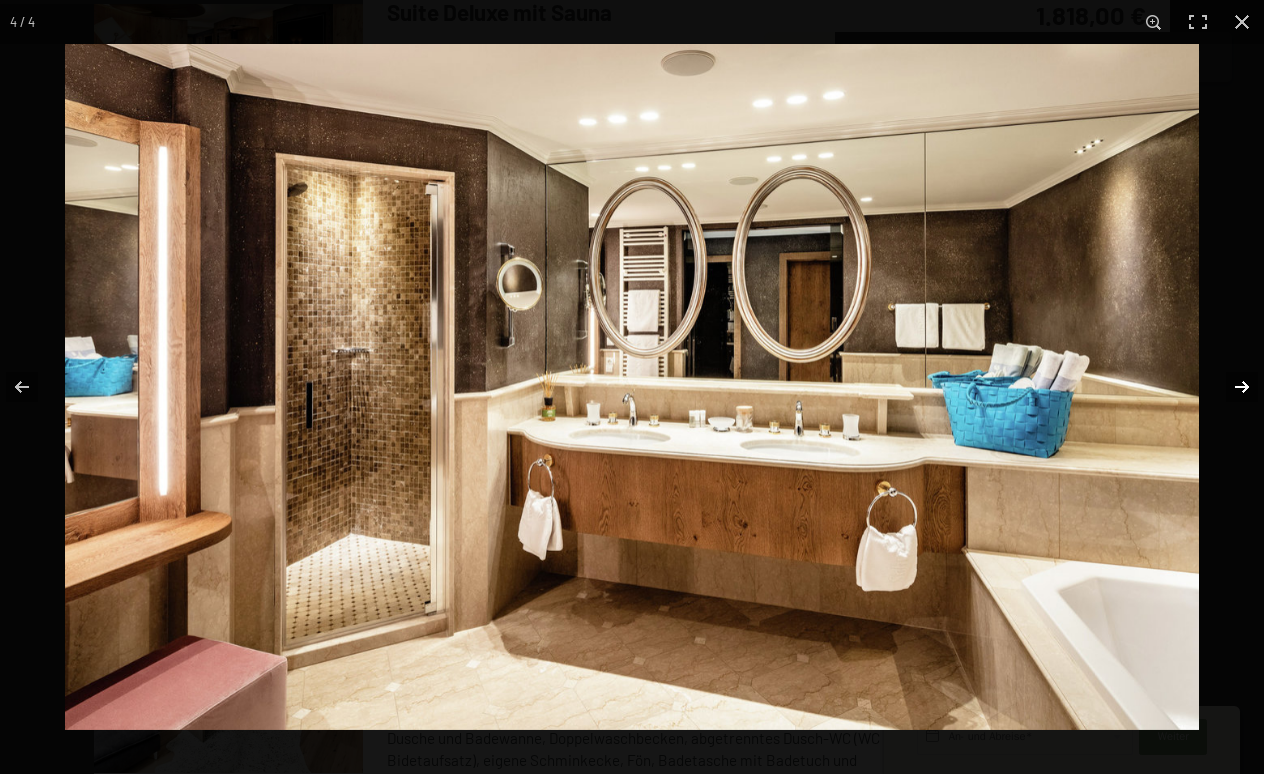 click at bounding box center (1229, 387) 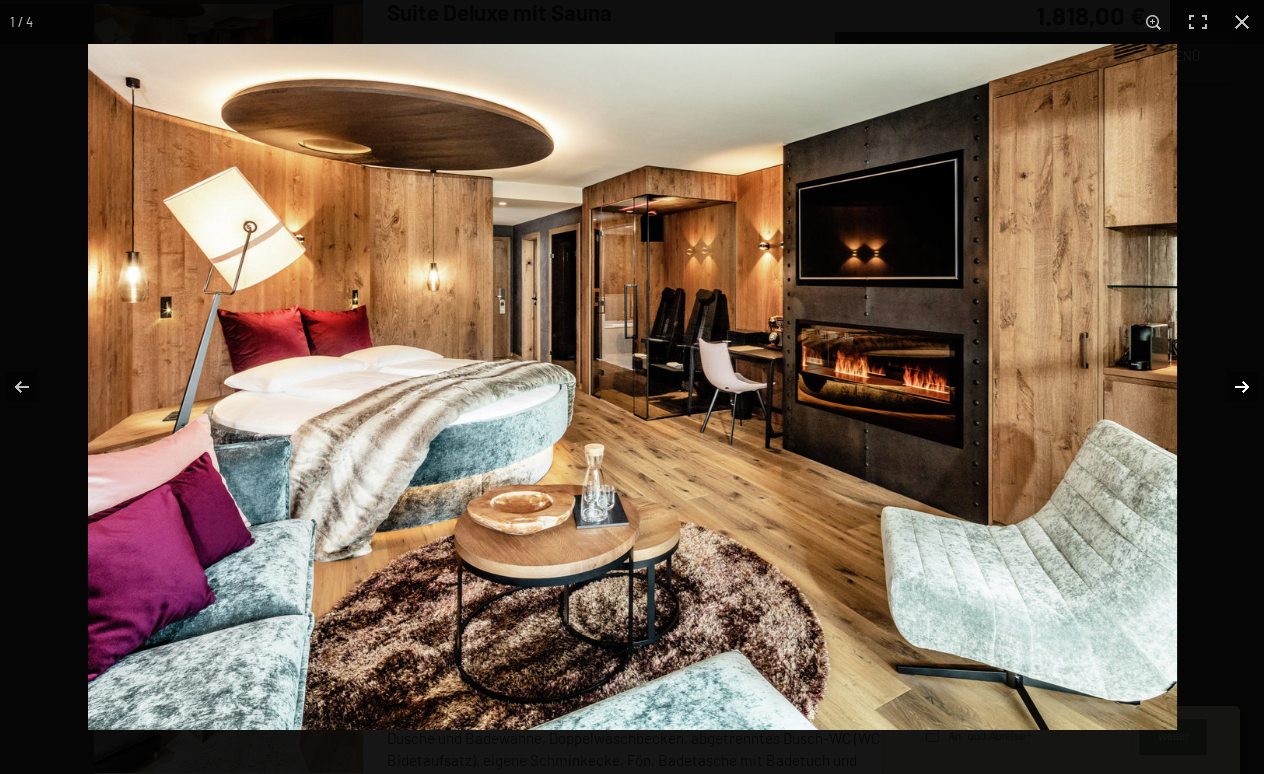 click at bounding box center [1229, 387] 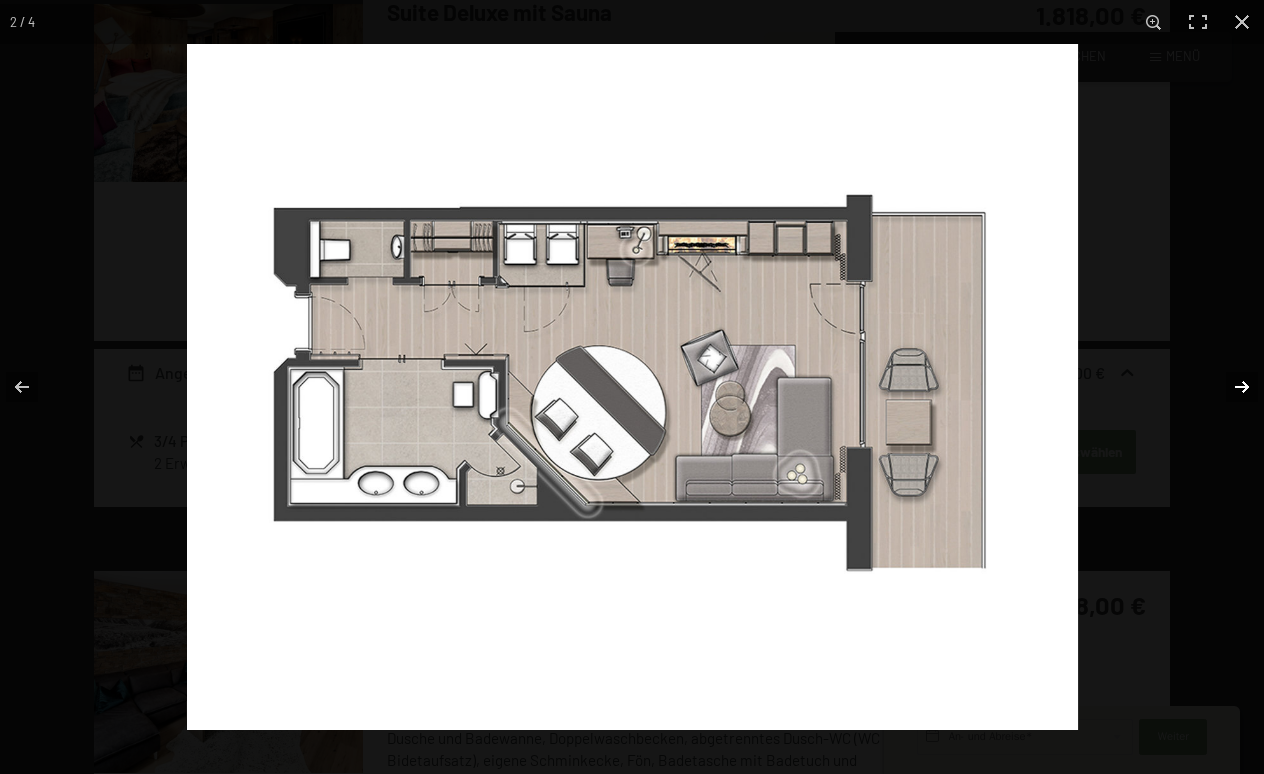 click at bounding box center [1229, 387] 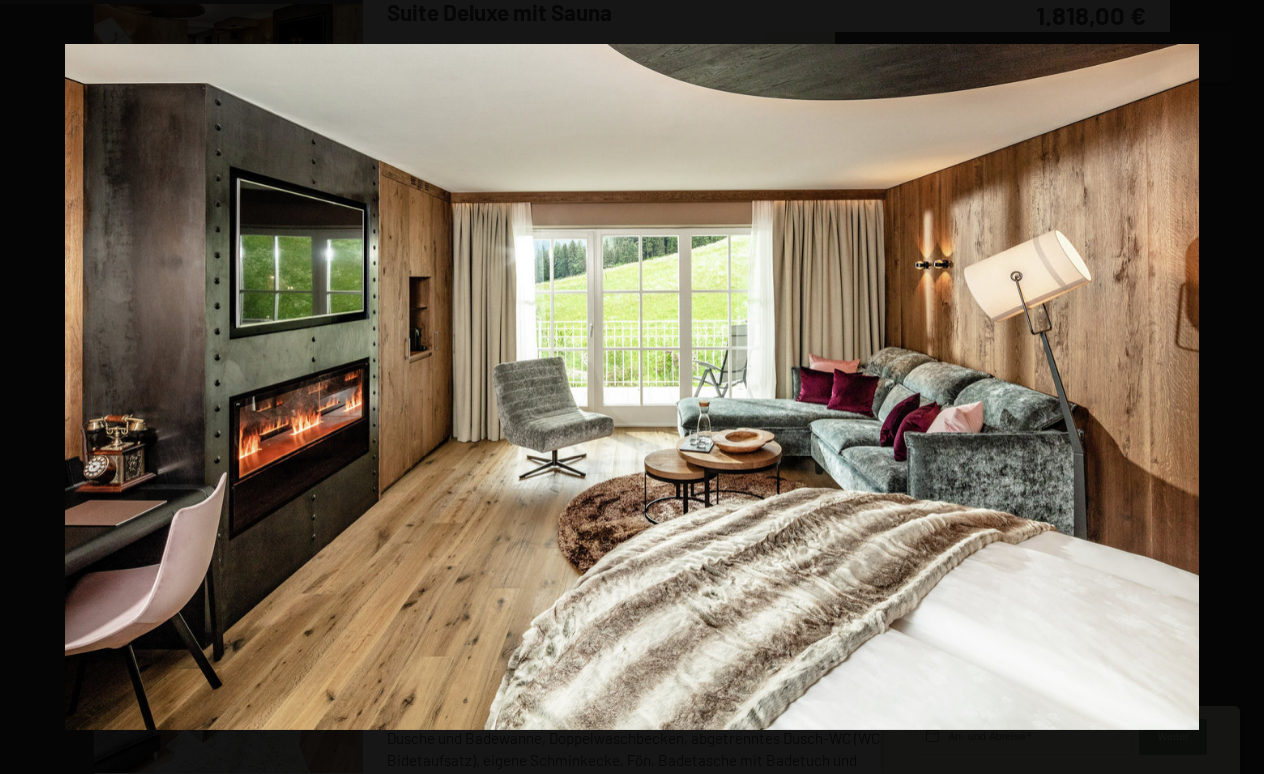 click at bounding box center (1229, 387) 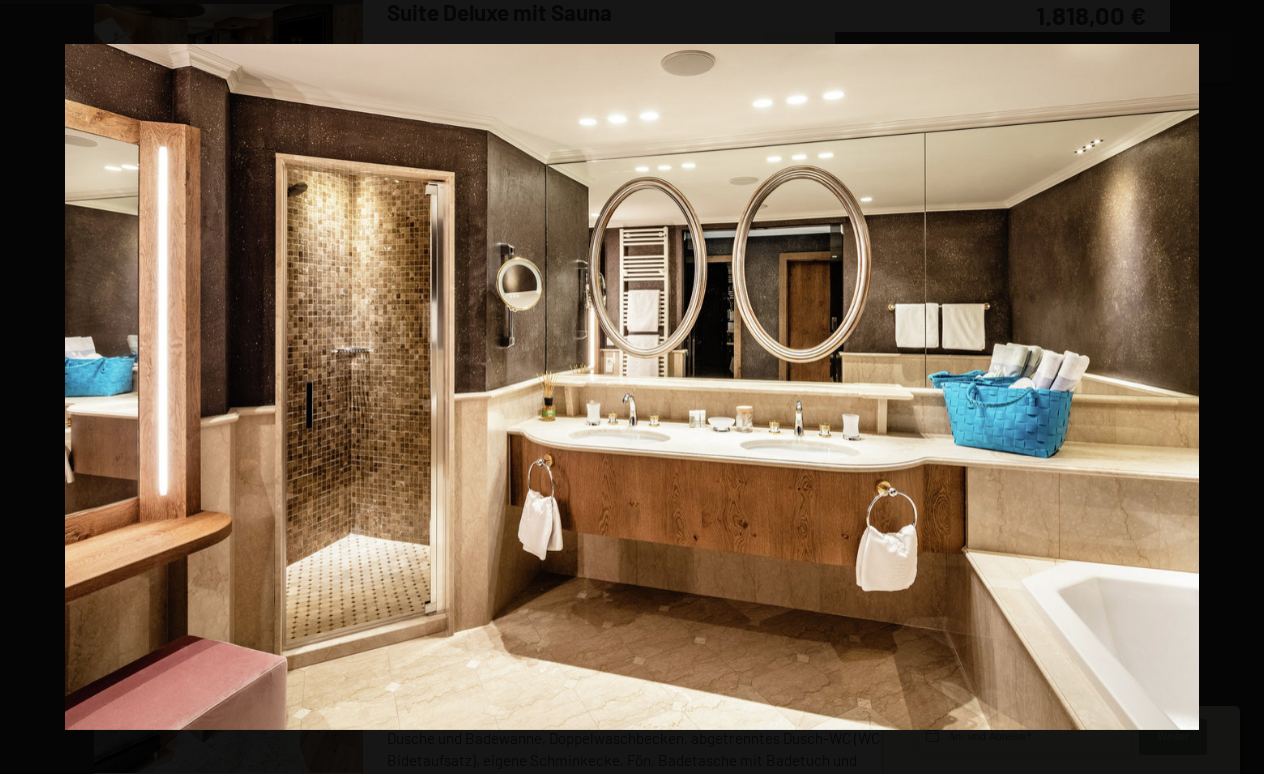 click at bounding box center [1229, 387] 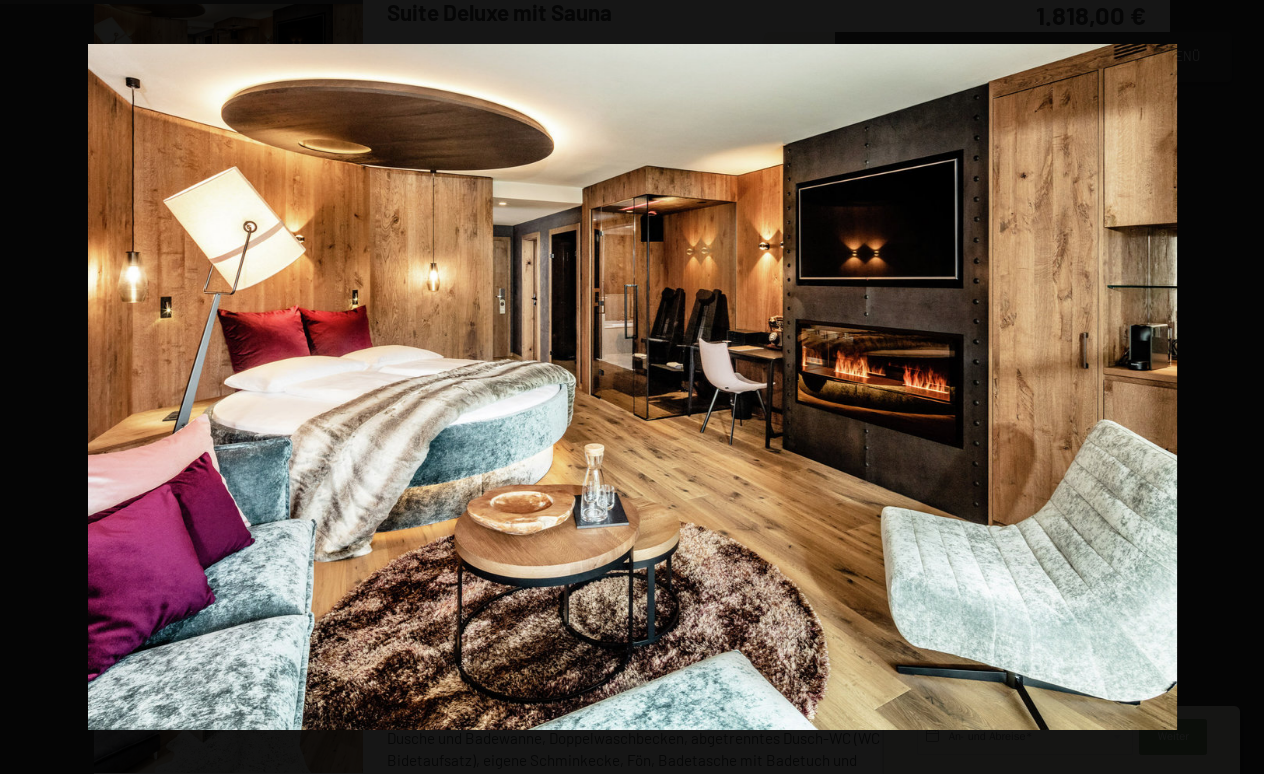click at bounding box center (1229, 387) 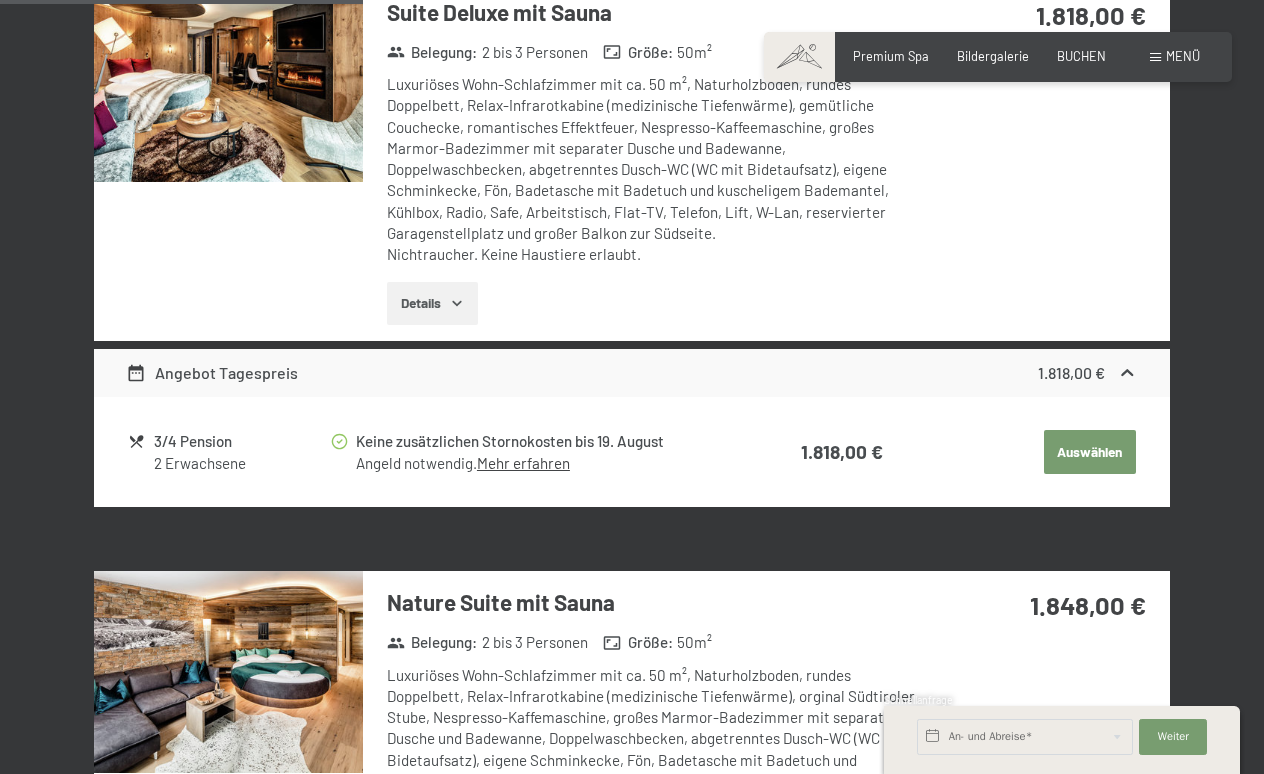 click at bounding box center [0, 0] 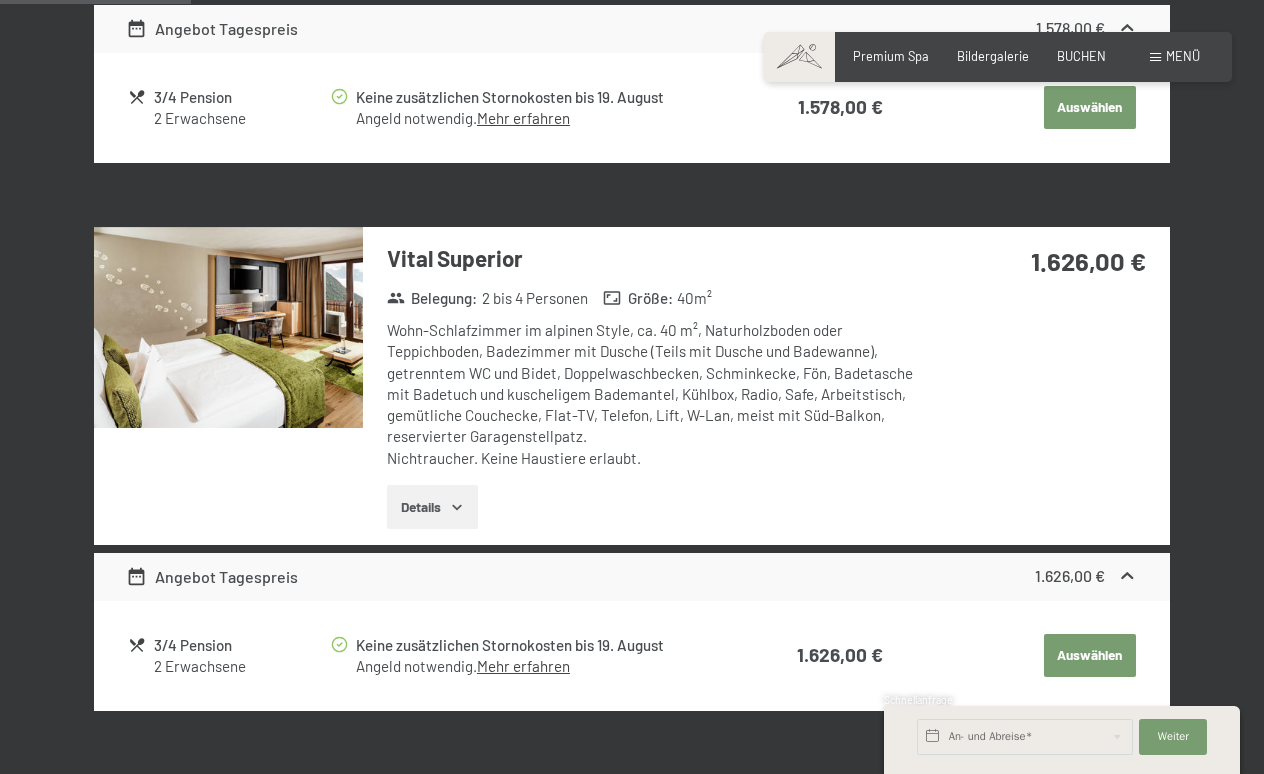 scroll, scrollTop: 882, scrollLeft: 0, axis: vertical 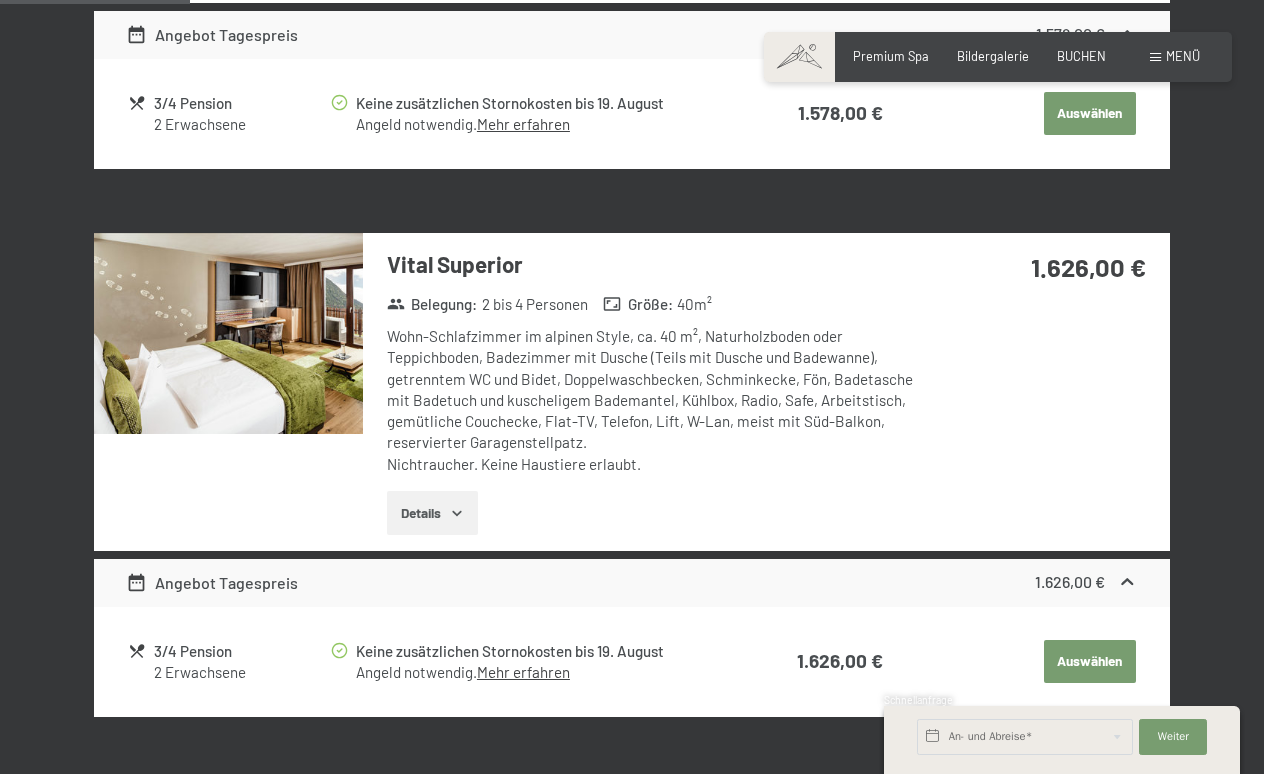 click at bounding box center [228, 334] 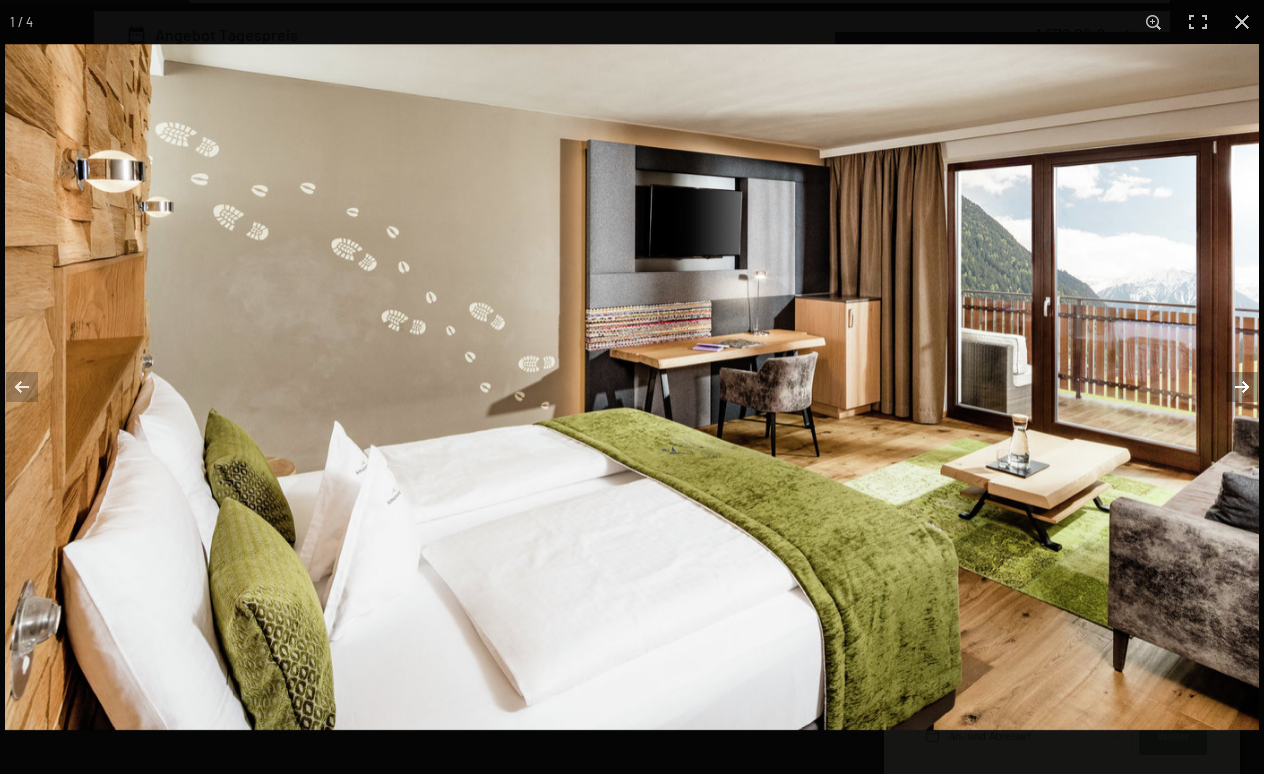 click at bounding box center (1229, 387) 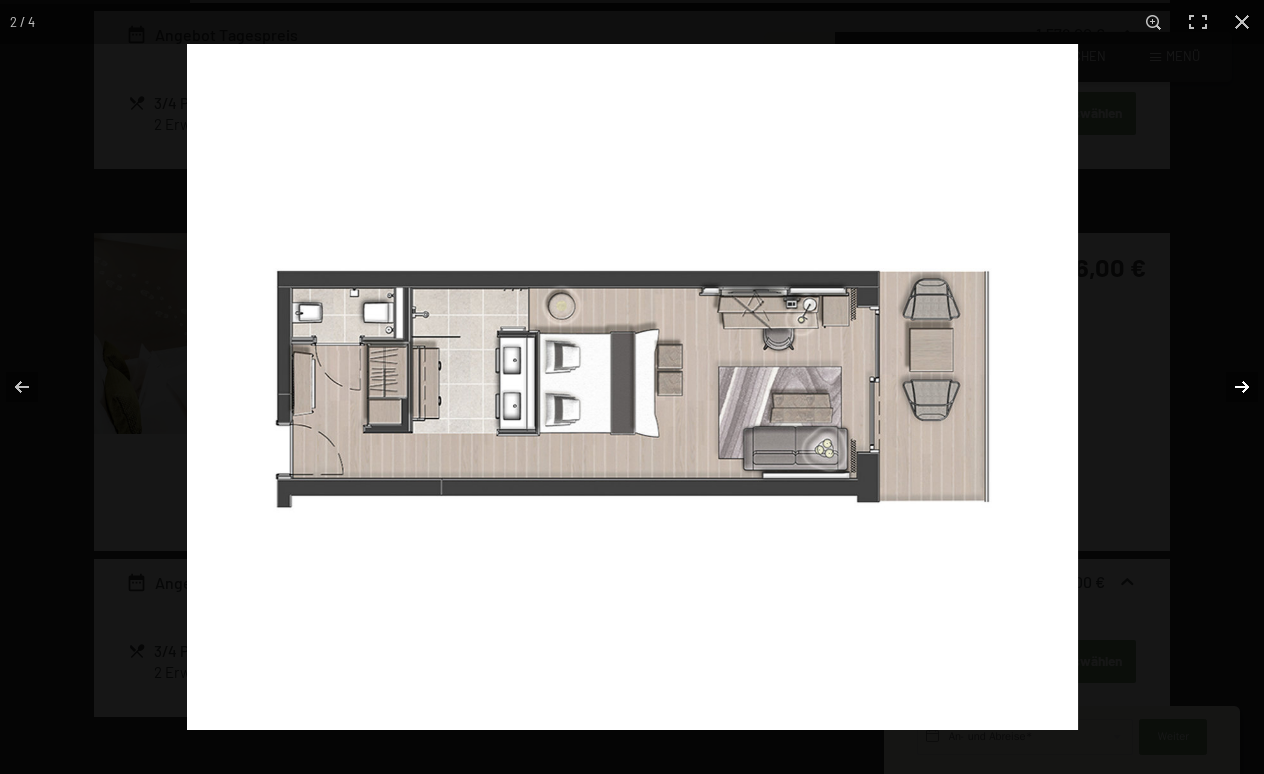 click at bounding box center (1229, 387) 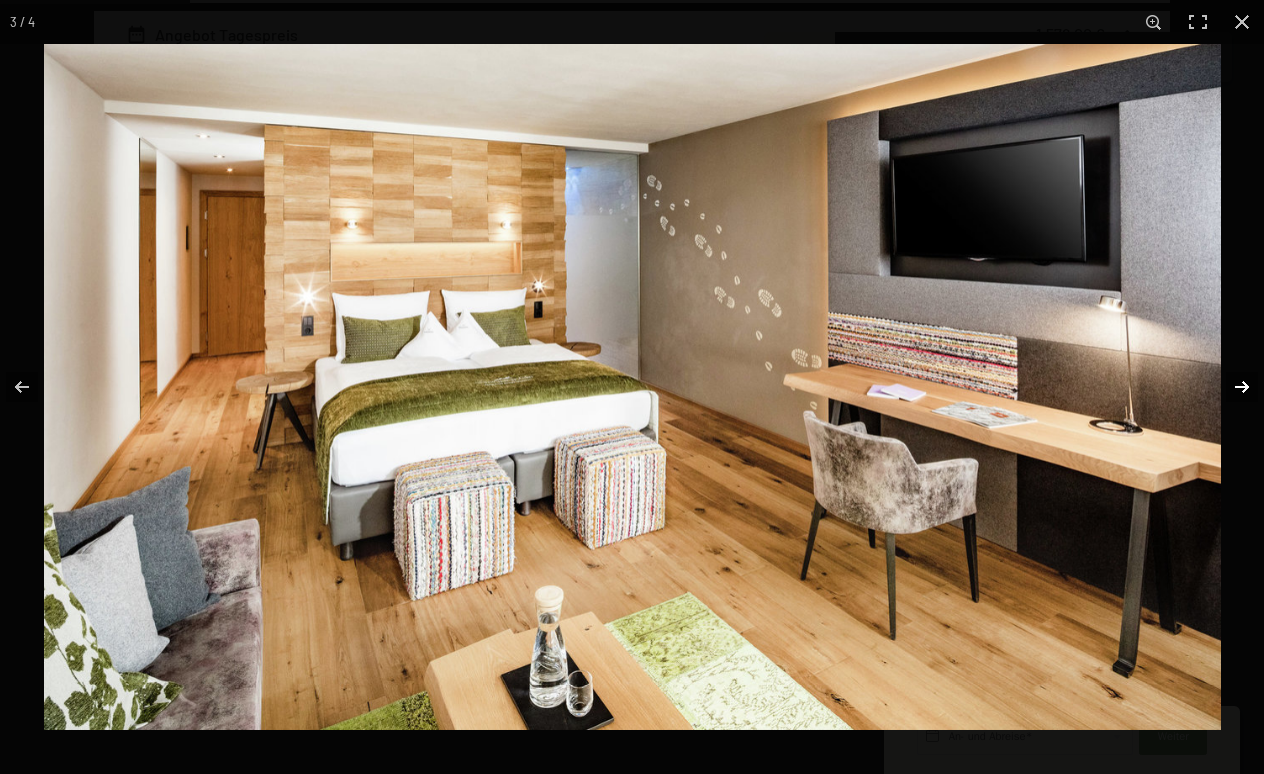 click at bounding box center [1229, 387] 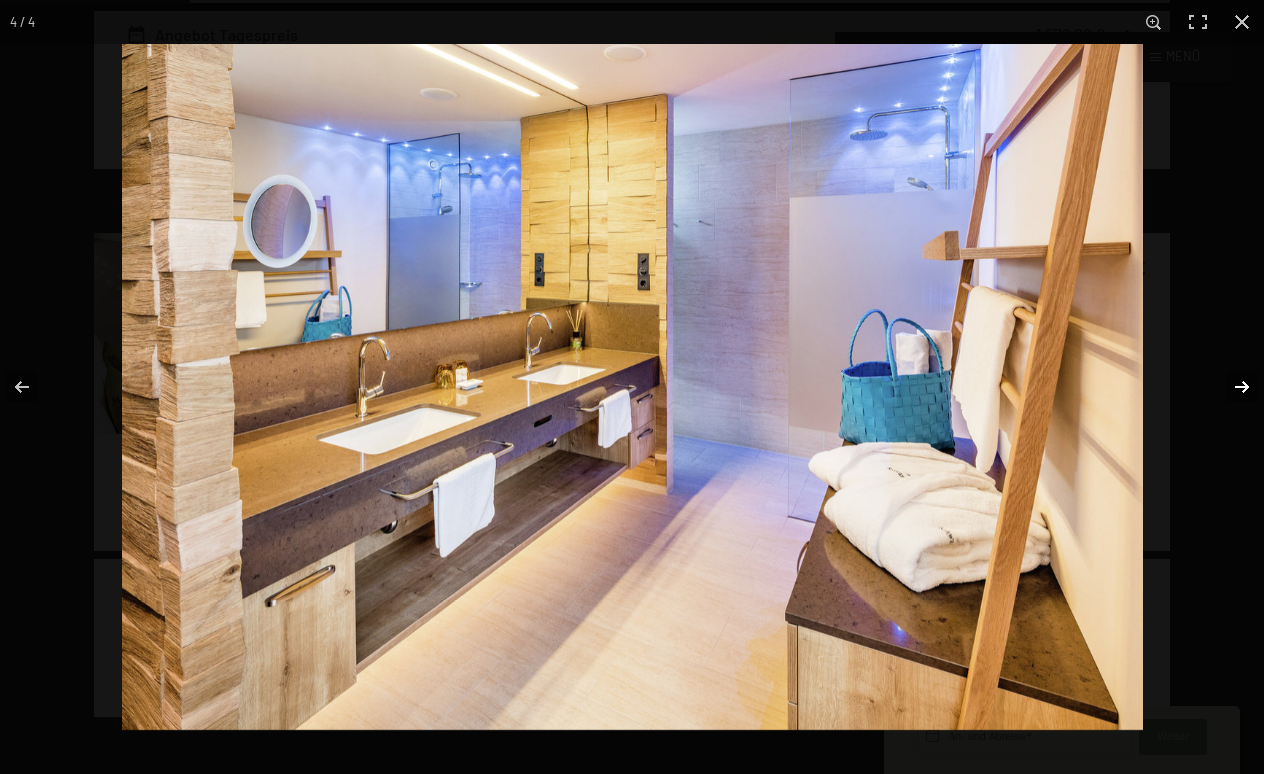 click at bounding box center [1229, 387] 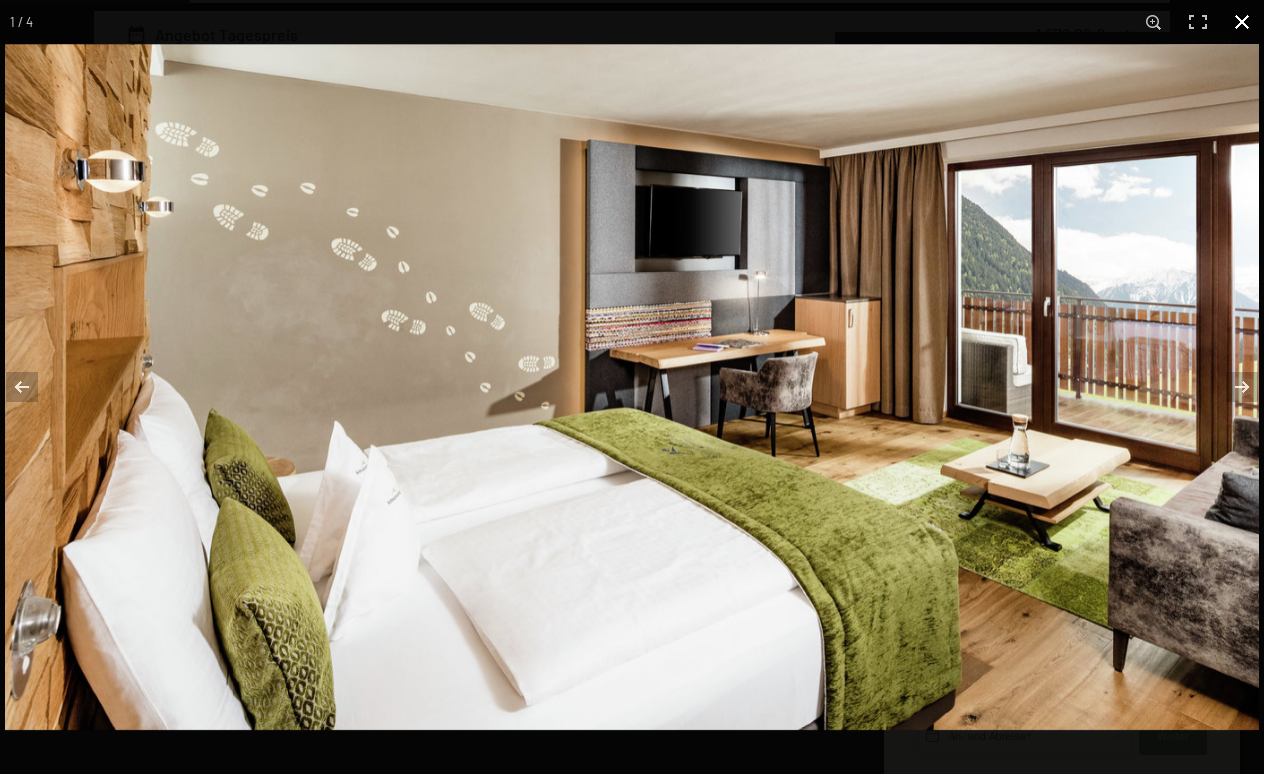 click at bounding box center [1242, 22] 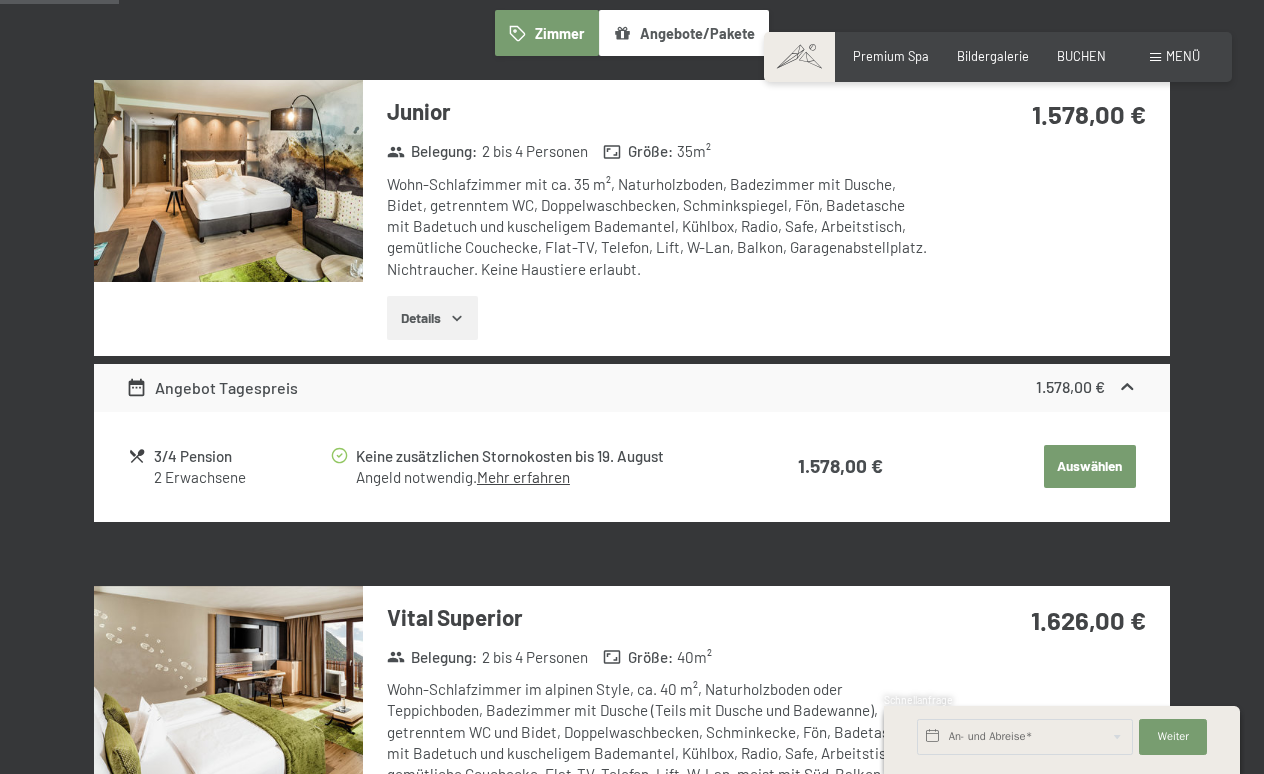 scroll, scrollTop: 482, scrollLeft: 0, axis: vertical 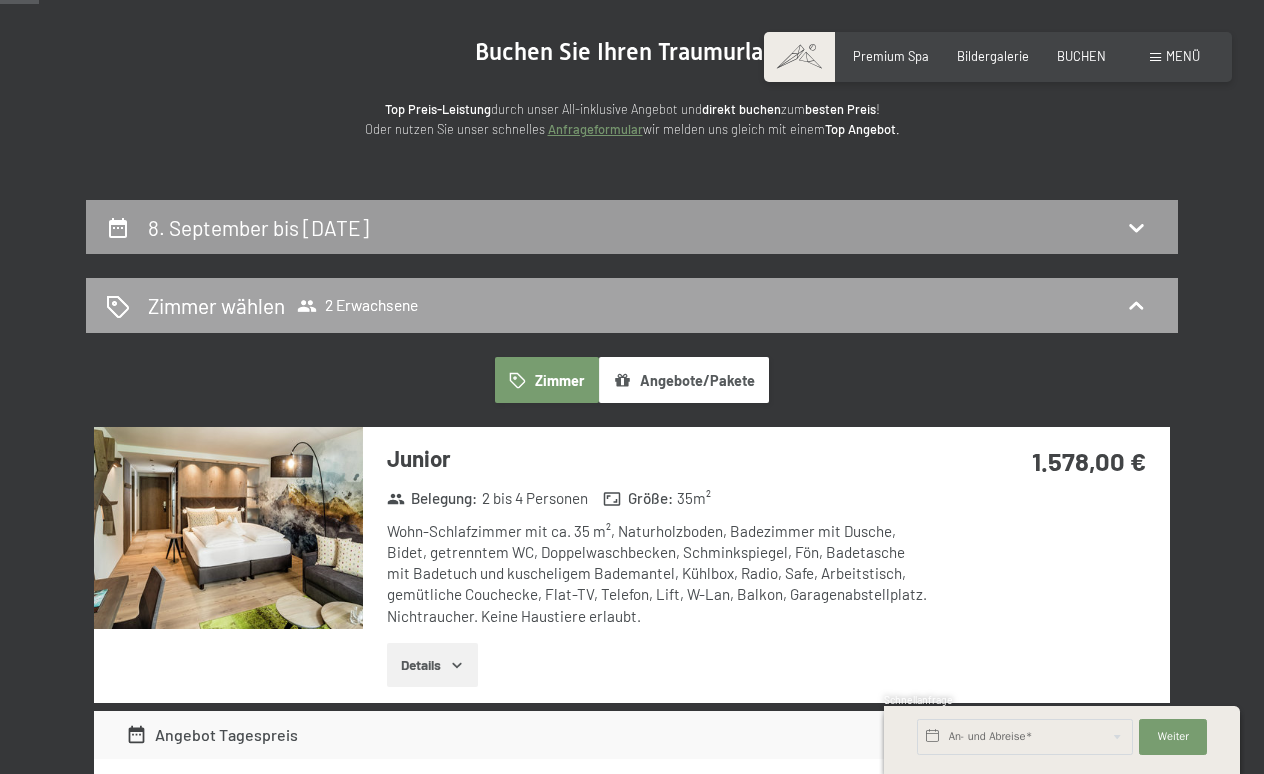 click on "Zimmer wählen" at bounding box center (216, 305) 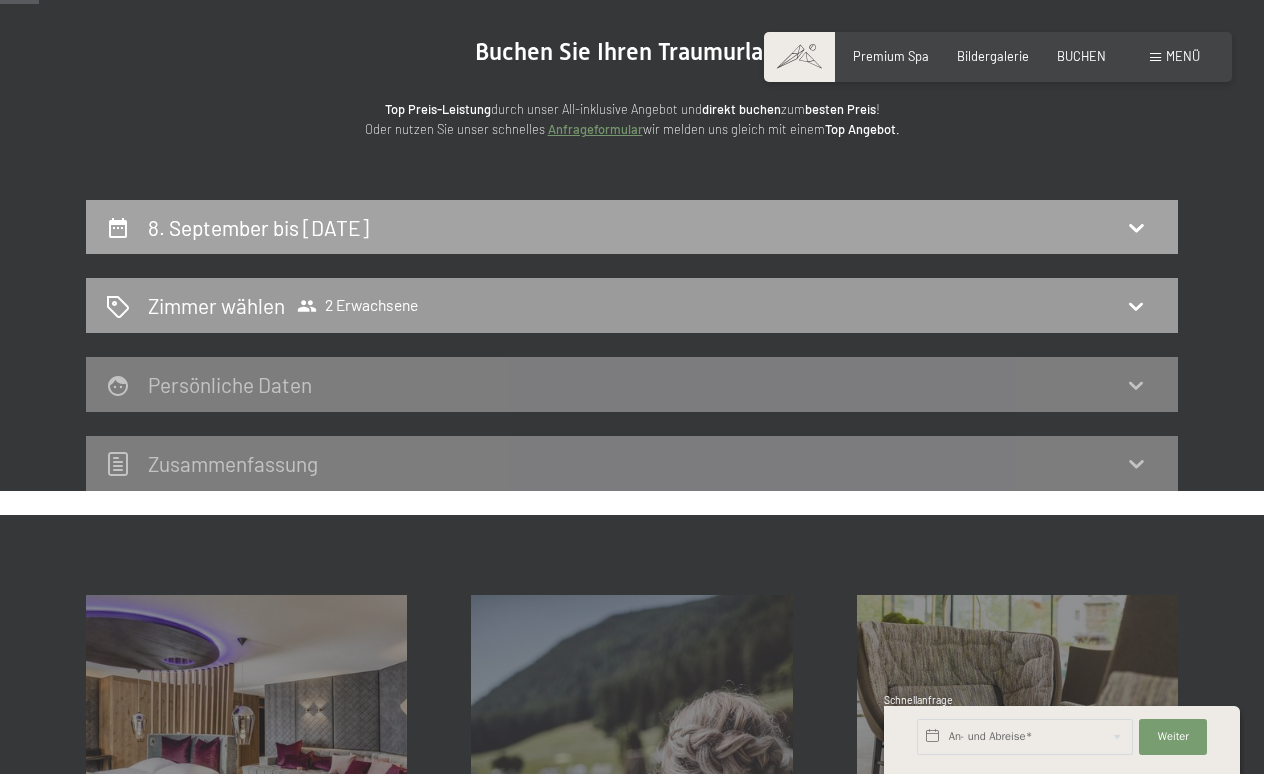 click 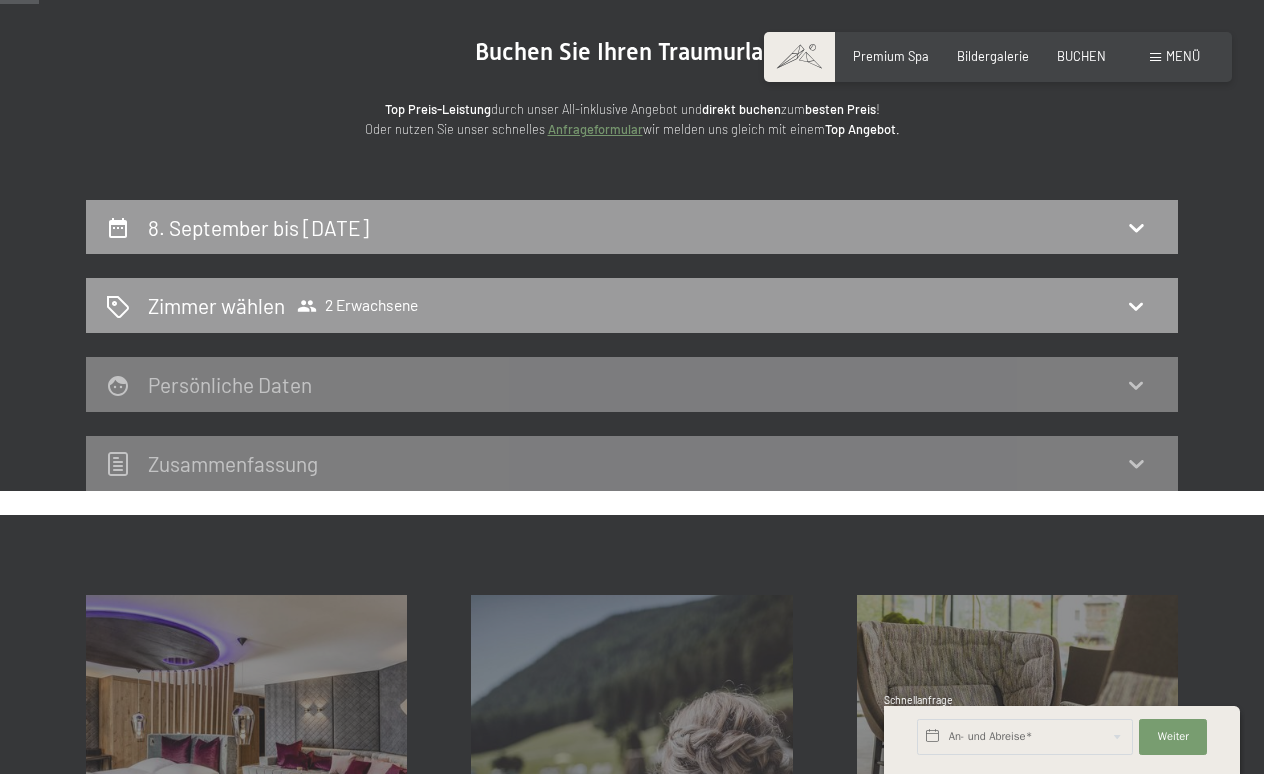 scroll, scrollTop: 382, scrollLeft: 0, axis: vertical 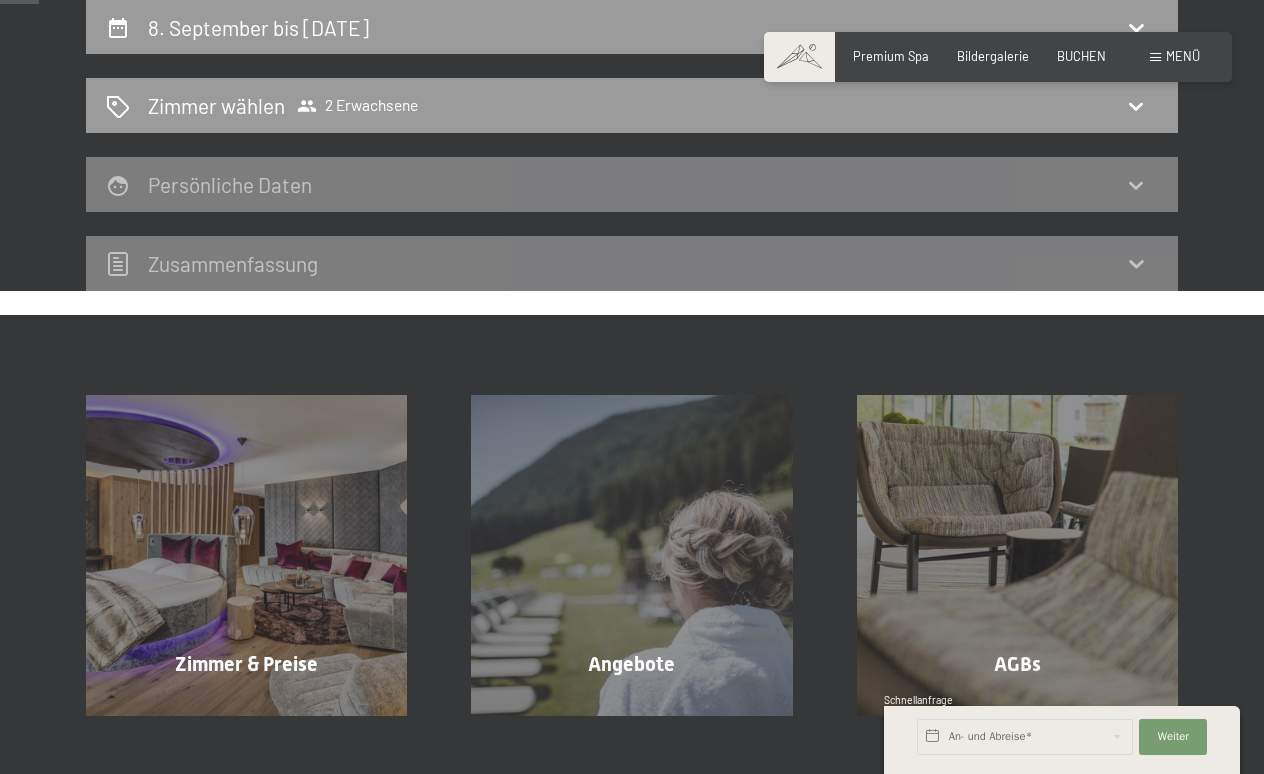 select on "2025-08-01" 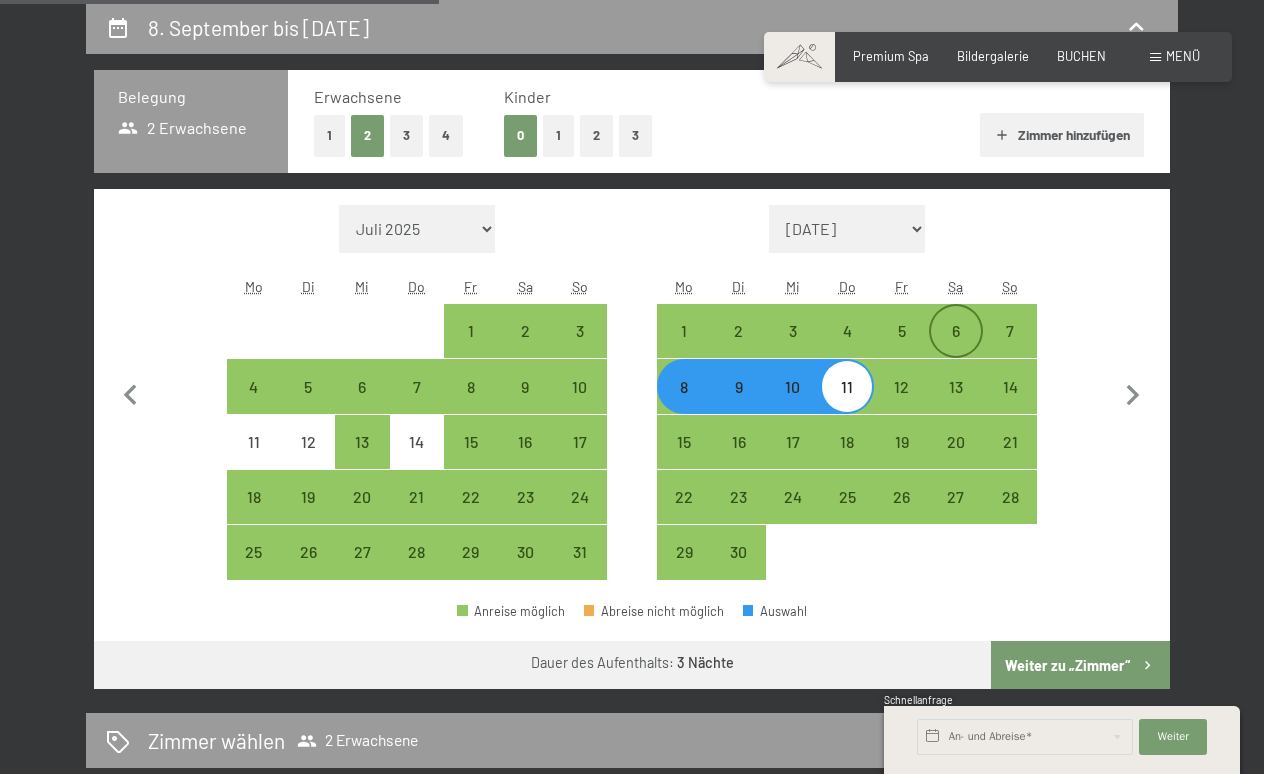 click on "6" at bounding box center [956, 348] 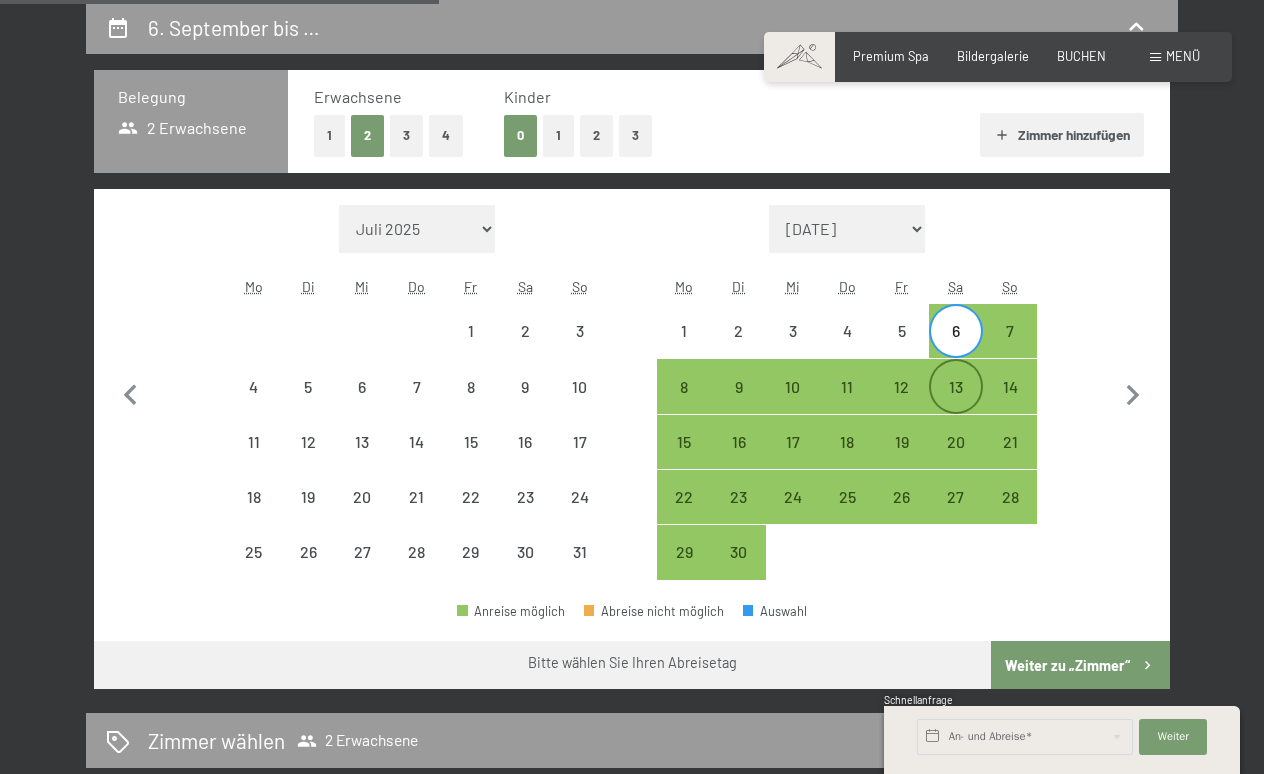 click on "13" at bounding box center [956, 404] 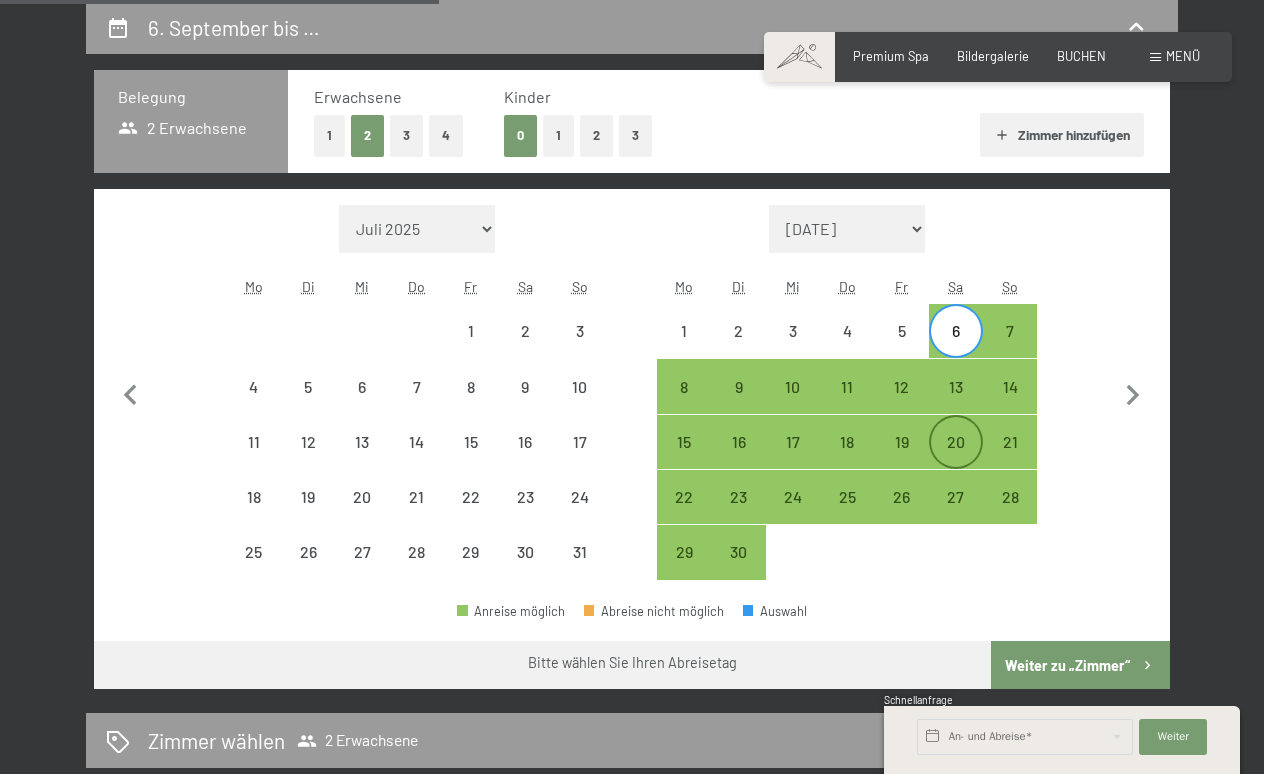 select on "2025-08-01" 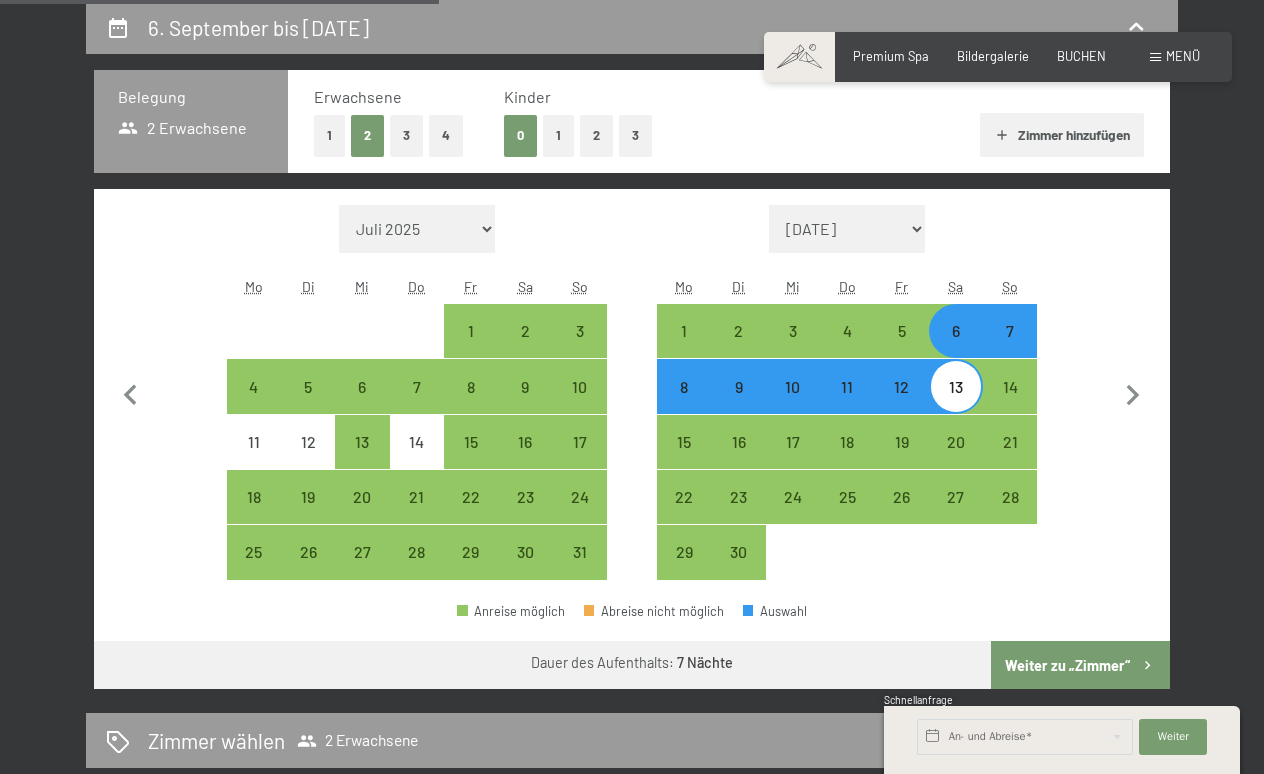 click on "Weiter zu „Zimmer“" at bounding box center [1080, 665] 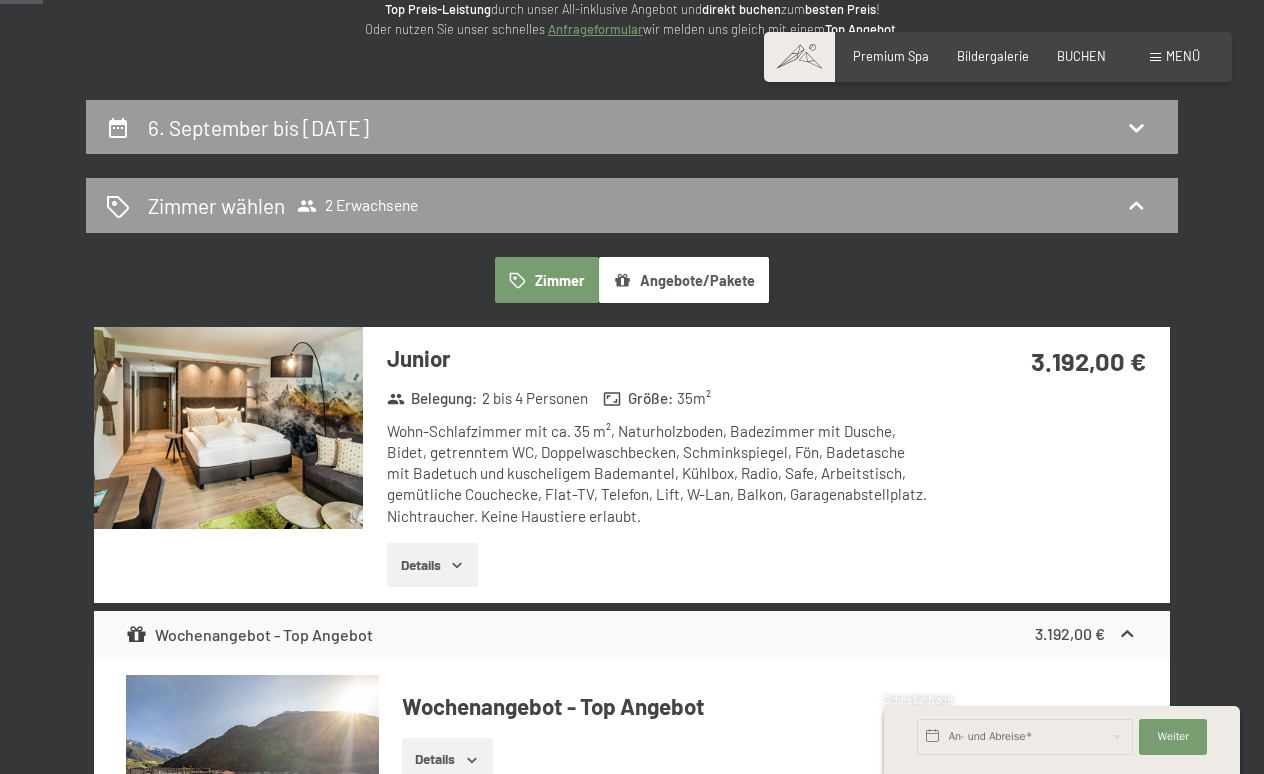 scroll, scrollTop: 0, scrollLeft: 0, axis: both 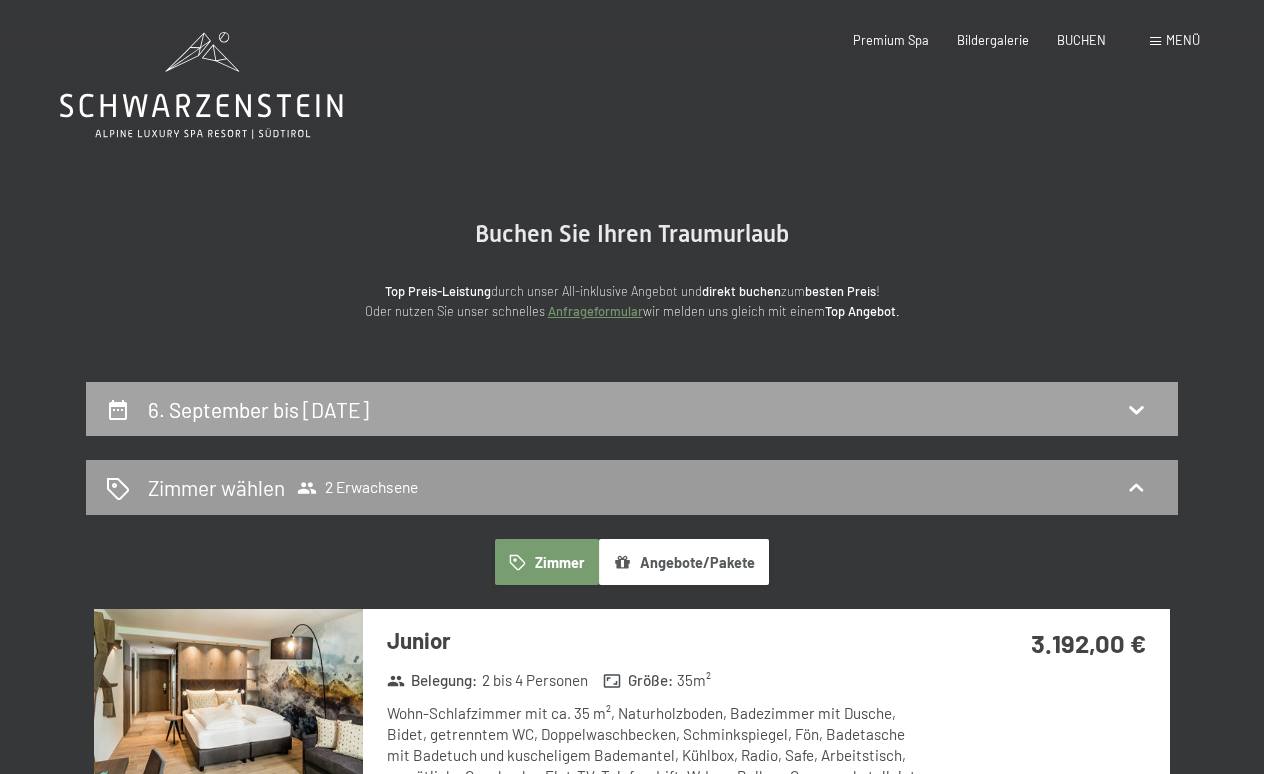 click on "6. September bis 13. September 2025" at bounding box center (632, 409) 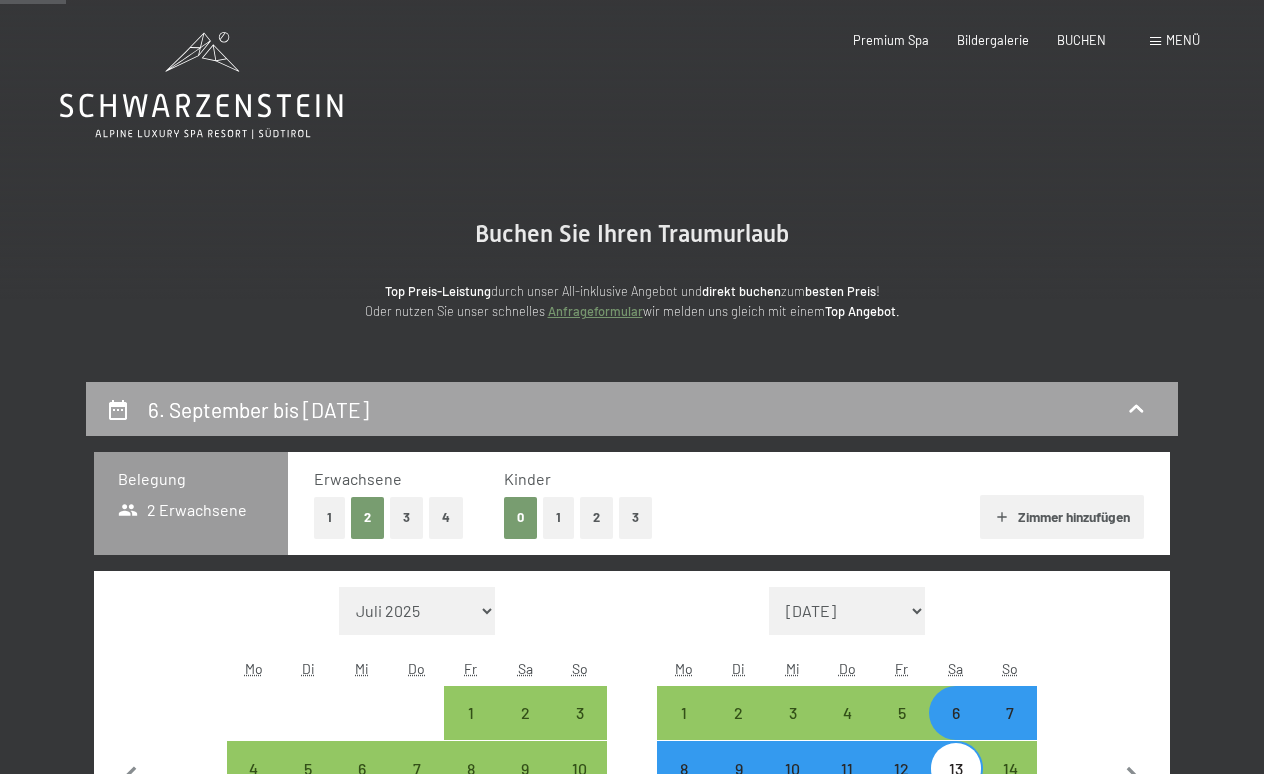 scroll, scrollTop: 382, scrollLeft: 0, axis: vertical 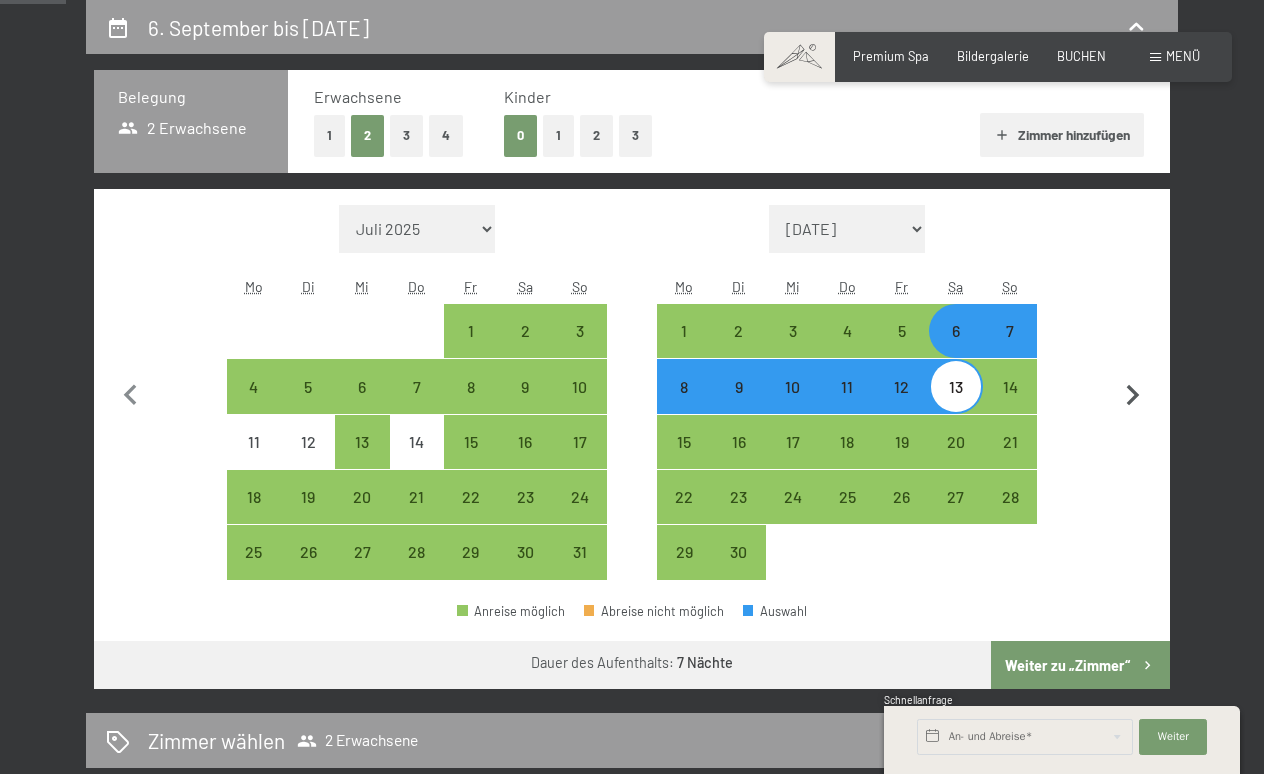 click 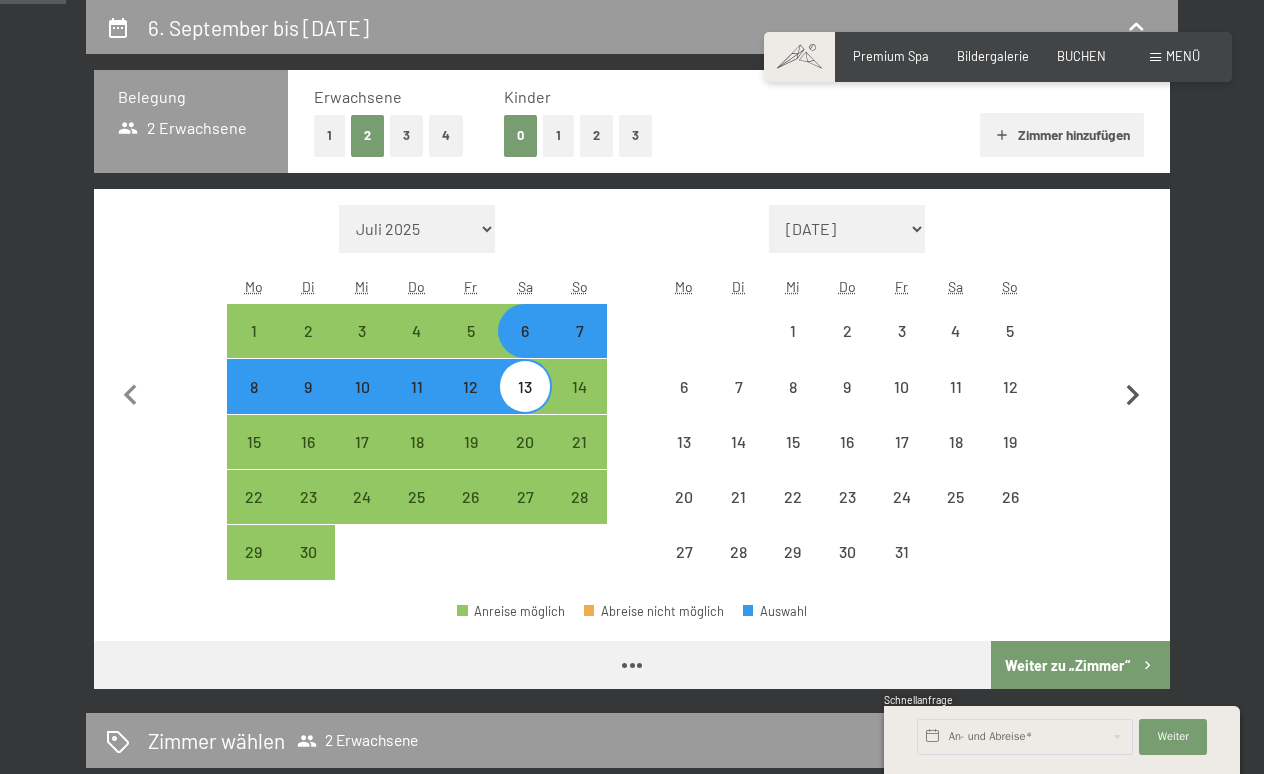 click 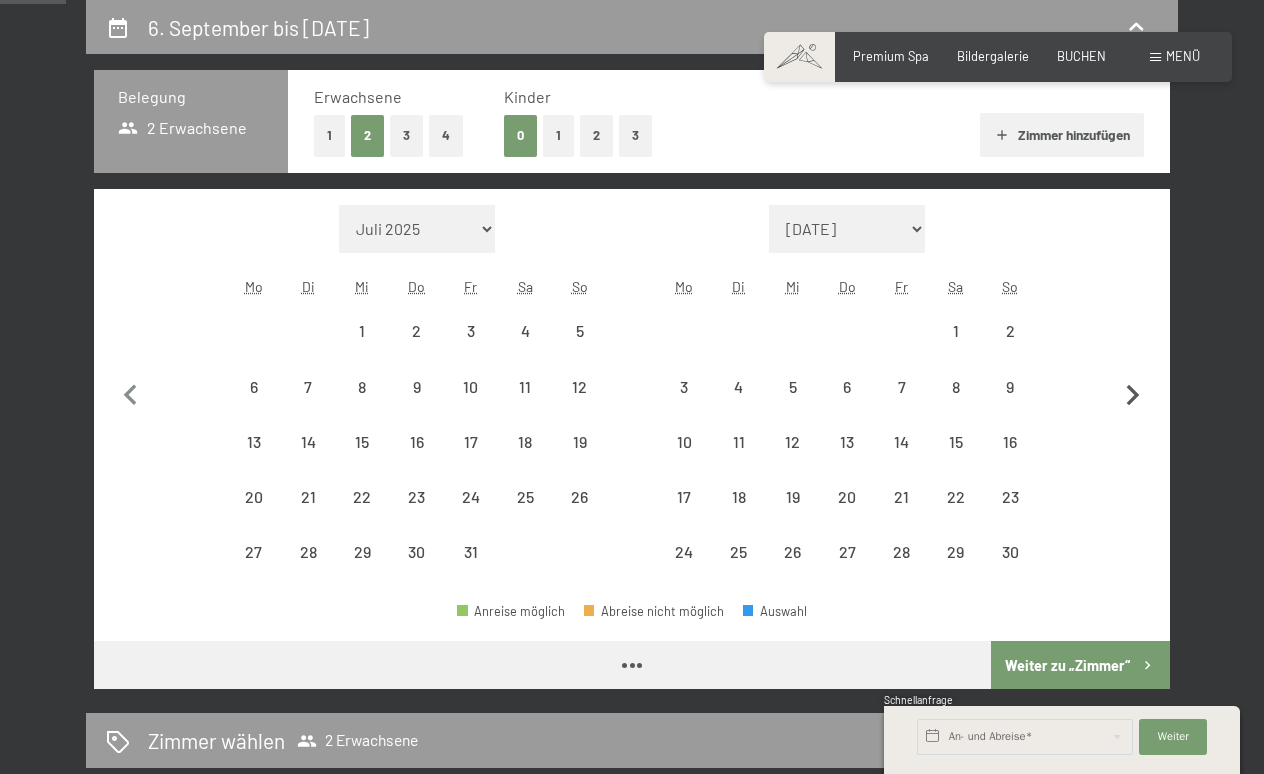 click 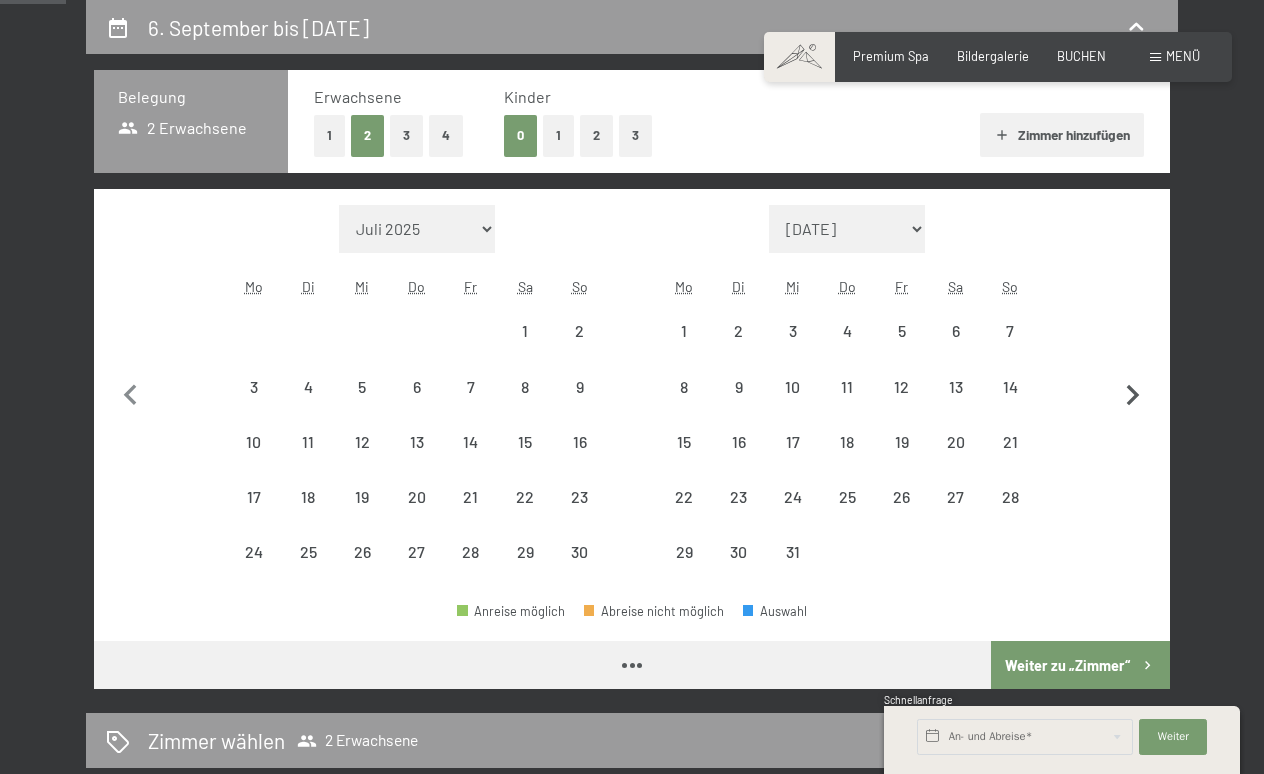 click 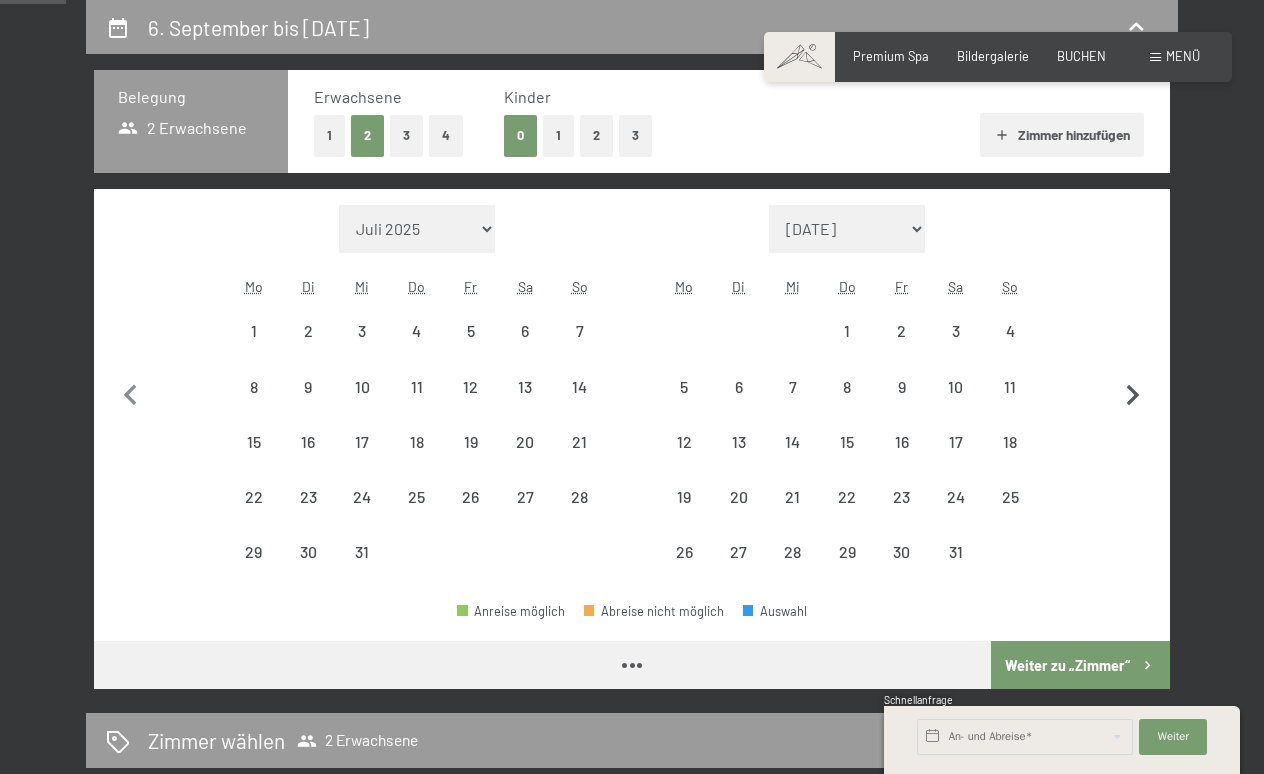 select on "2025-12-01" 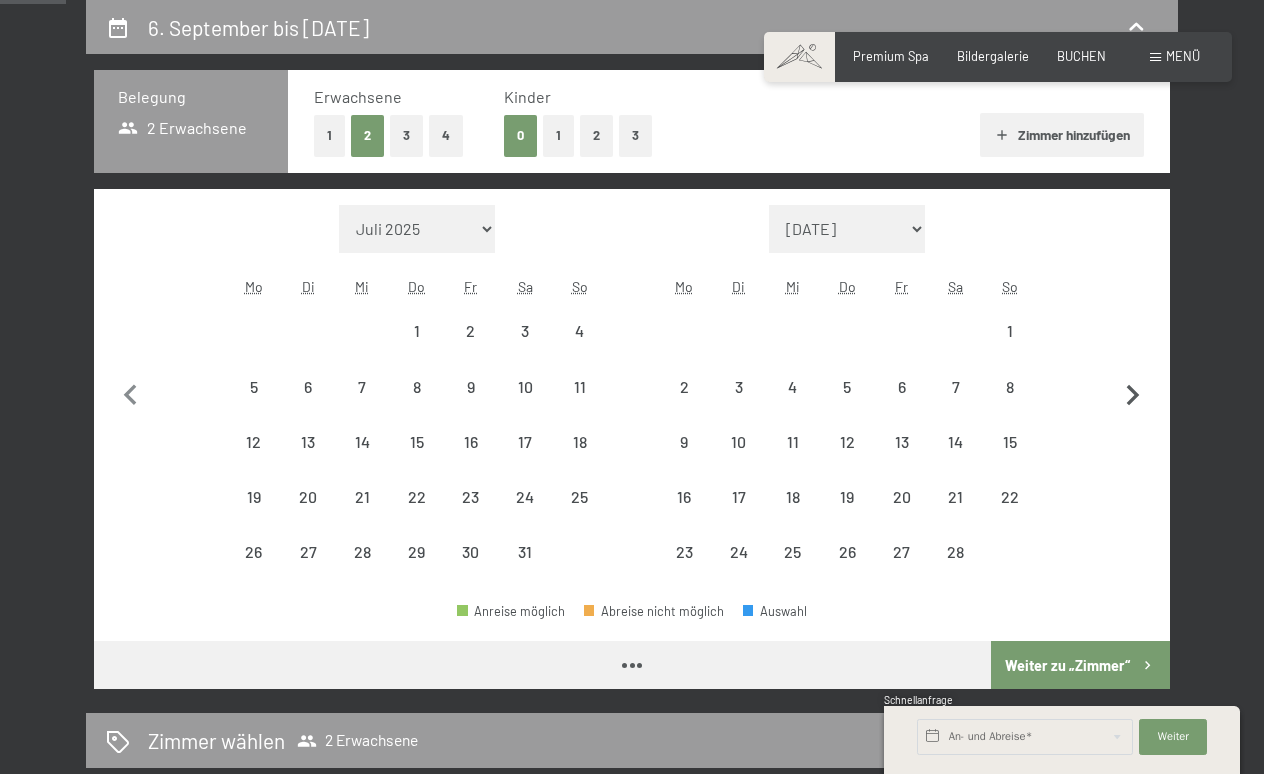 click 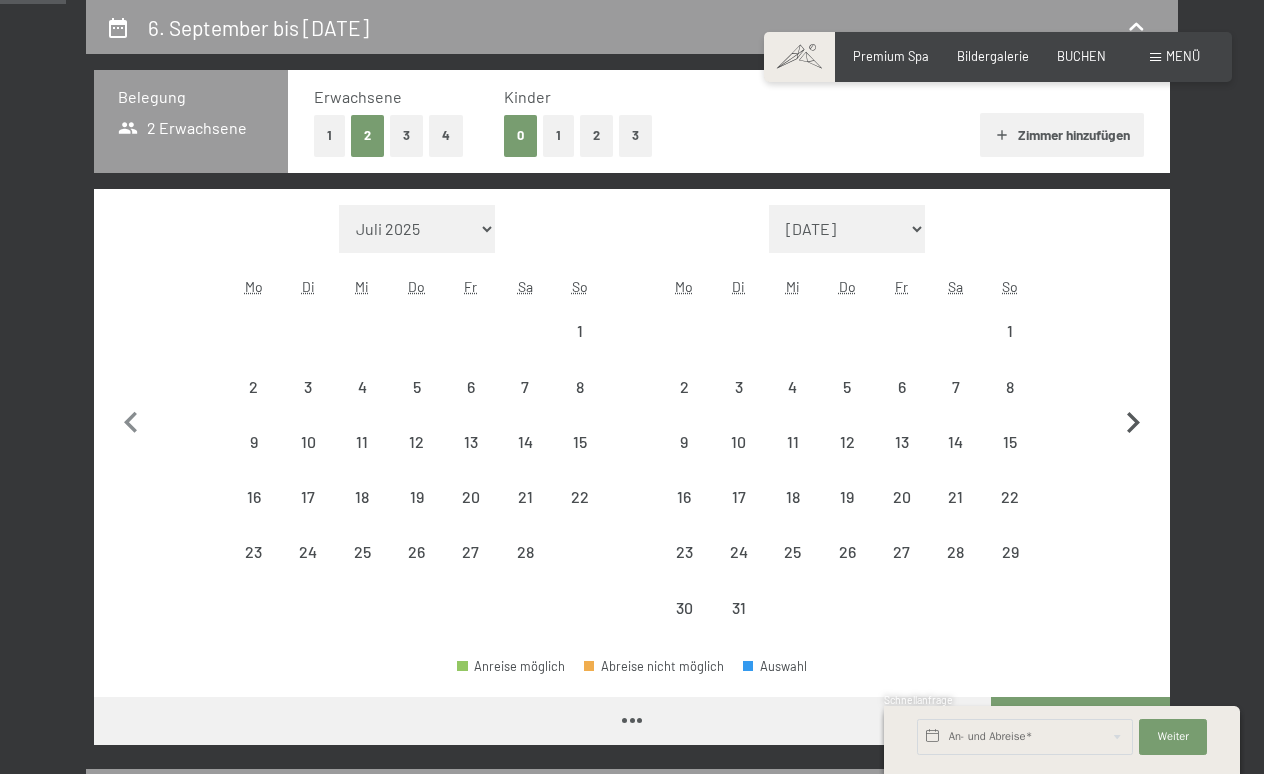 click at bounding box center [1133, 420] 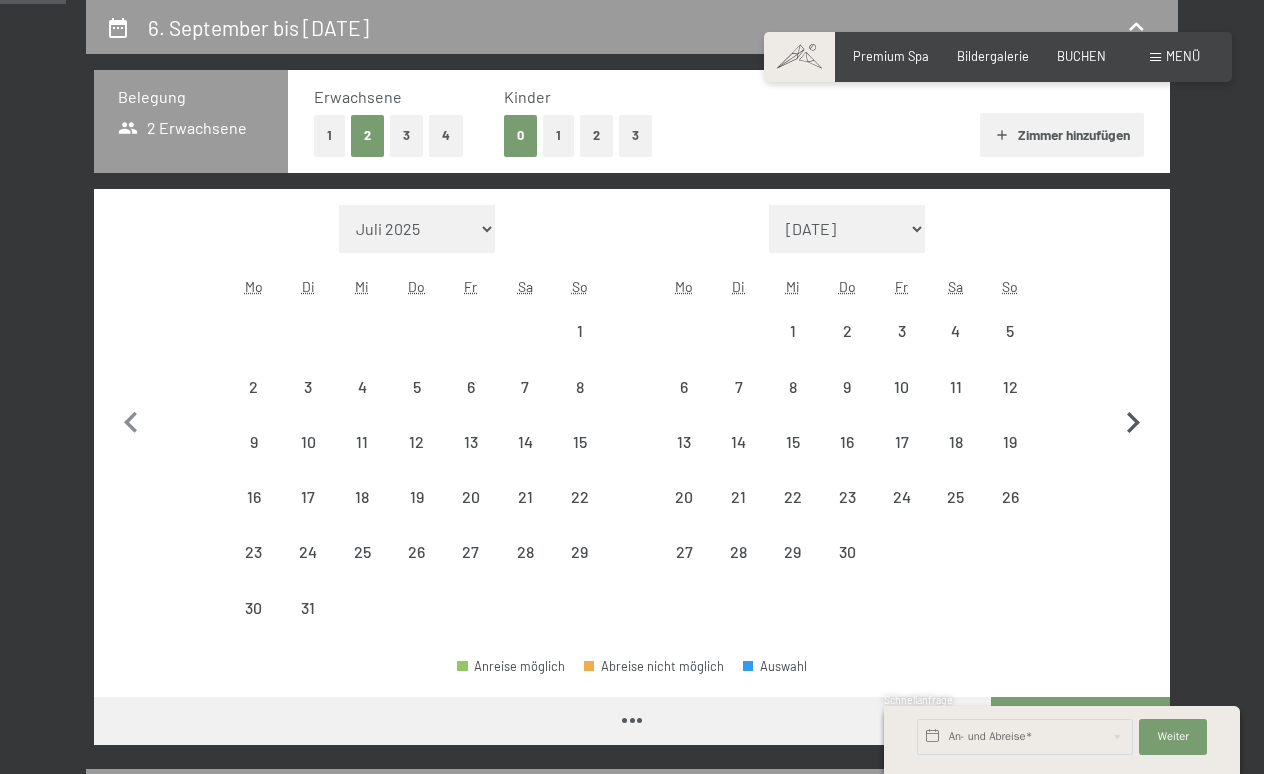 select on "2026-03-01" 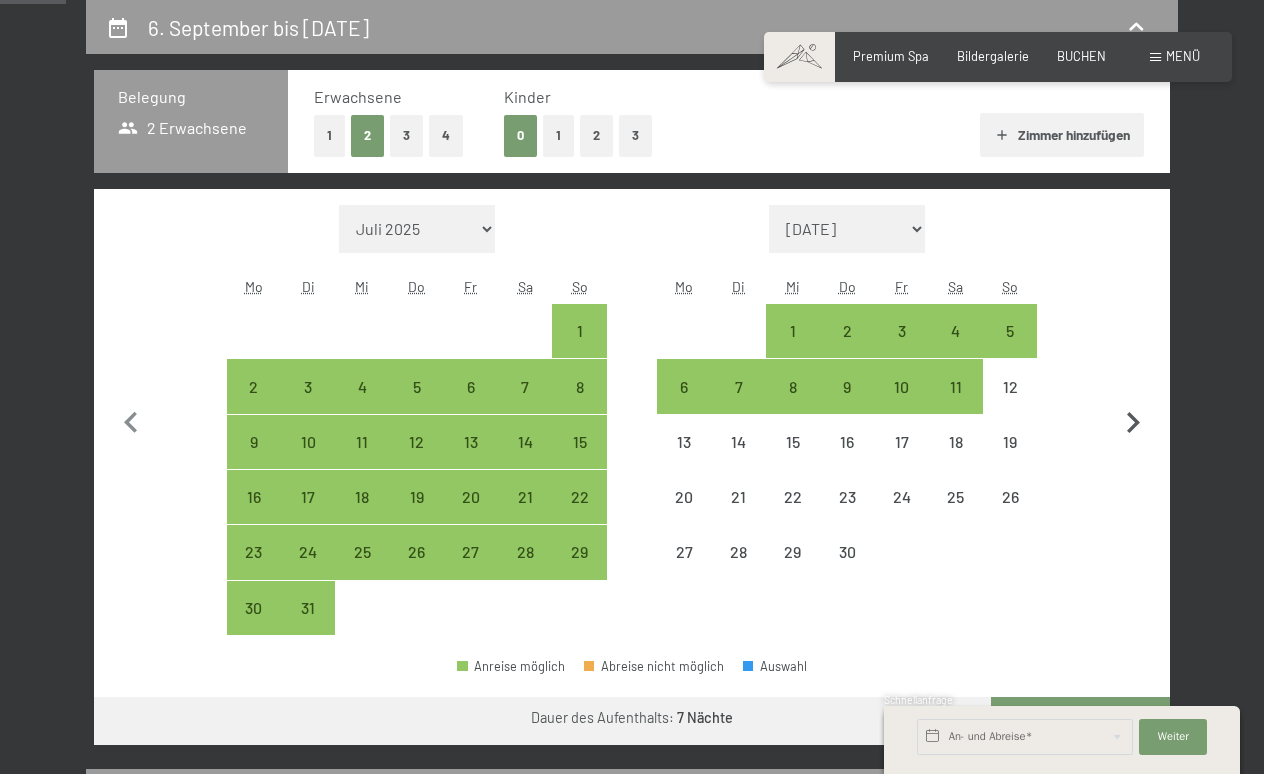 click at bounding box center [1133, 420] 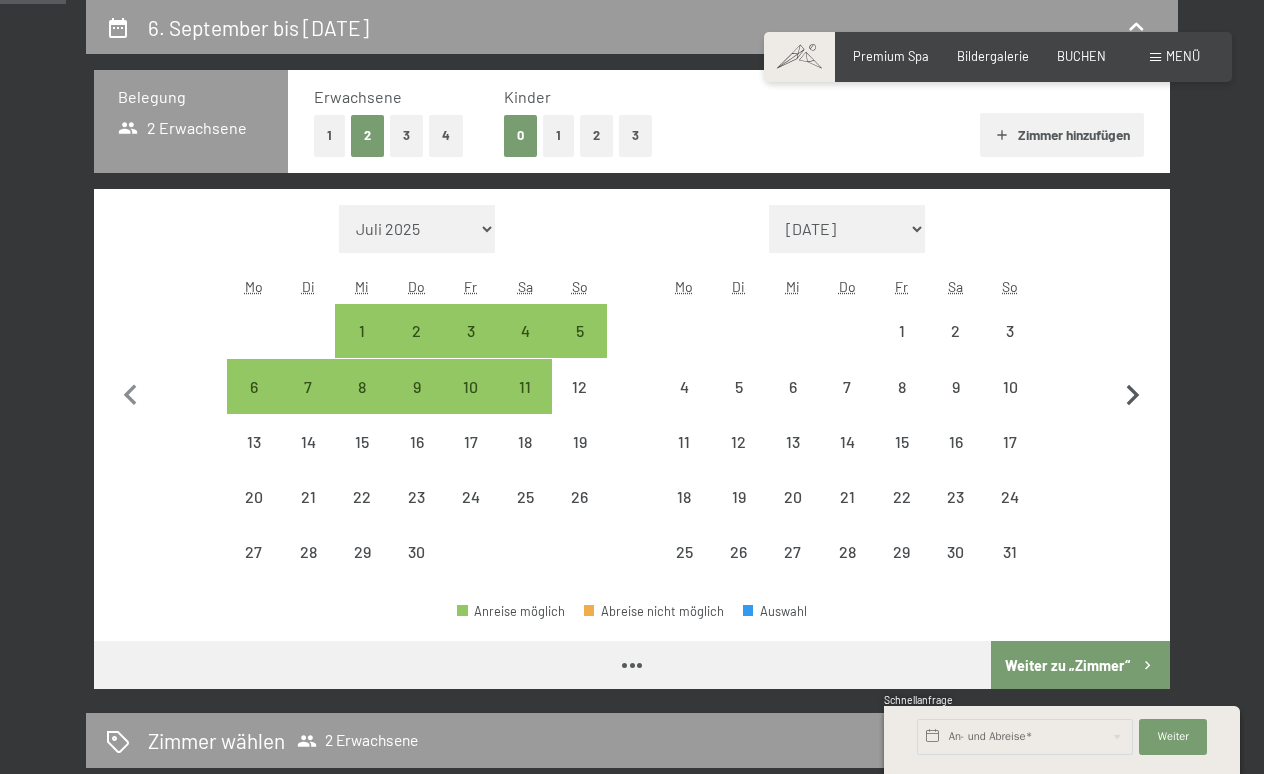 select on "2026-04-01" 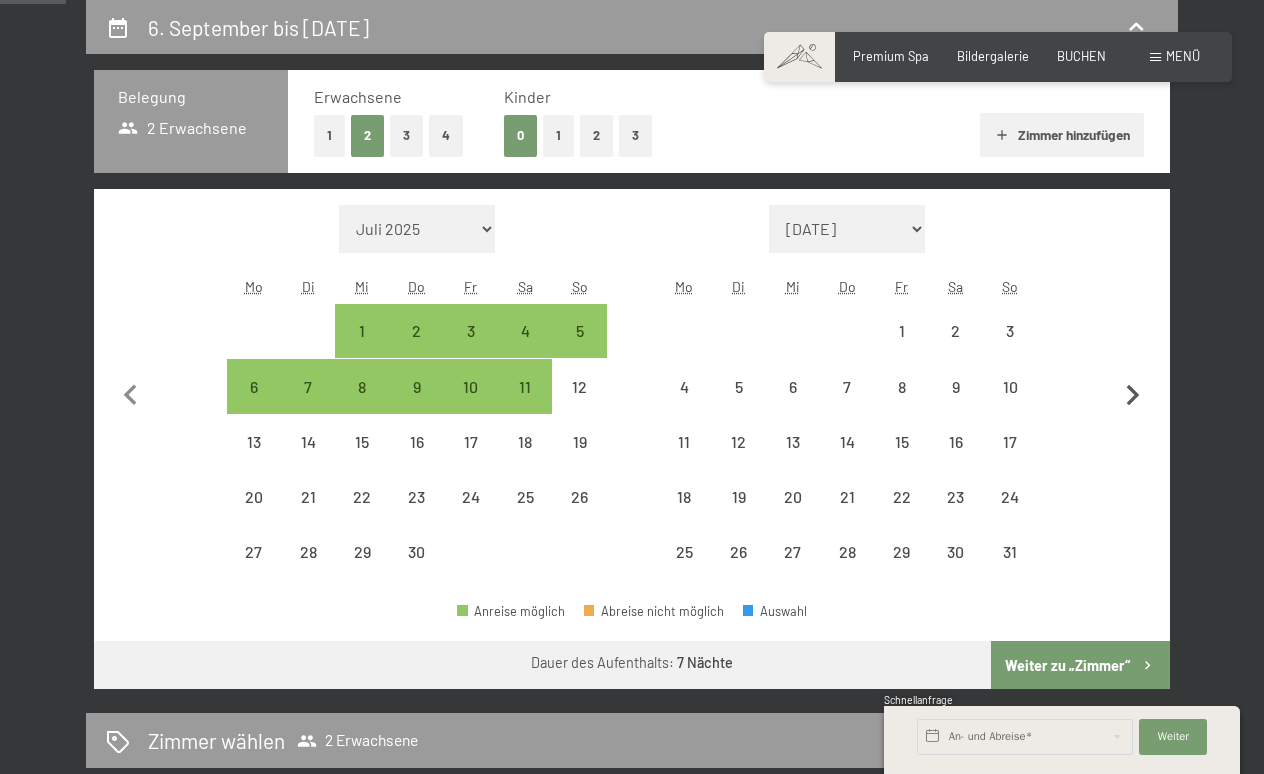 click 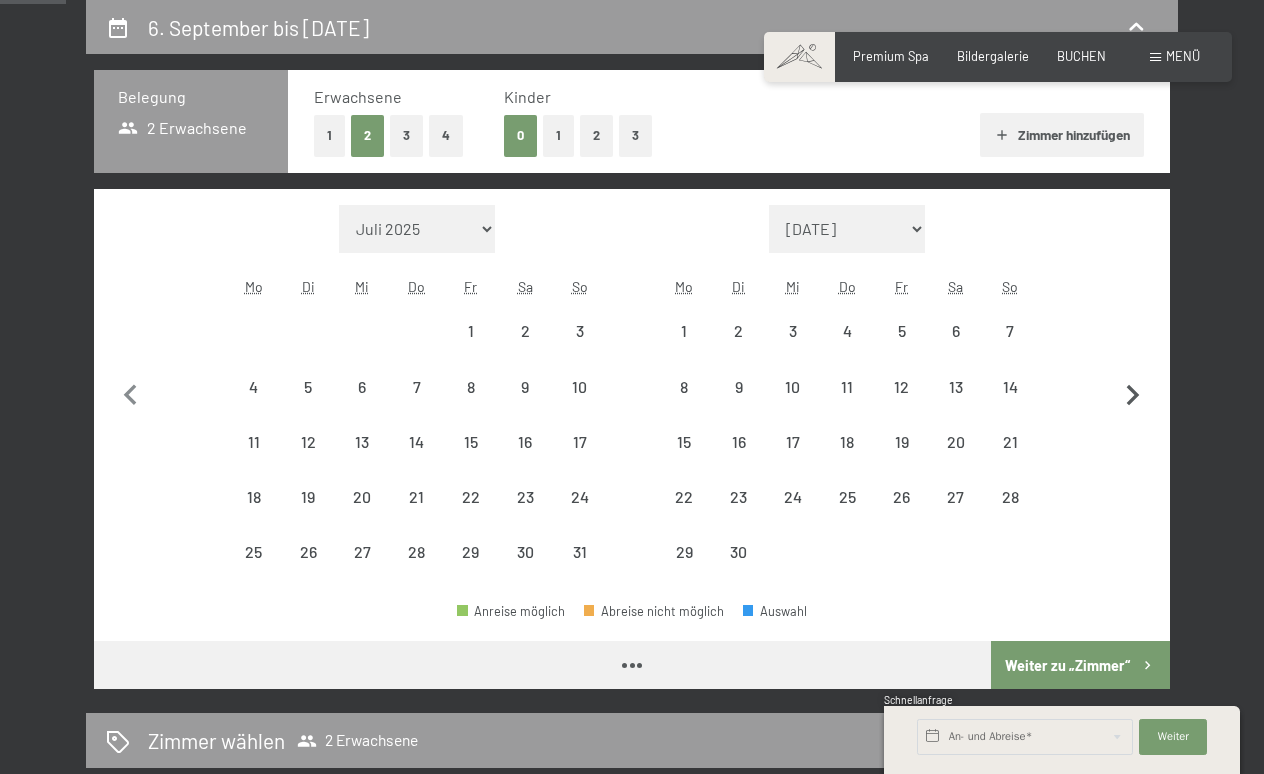 select on "2026-05-01" 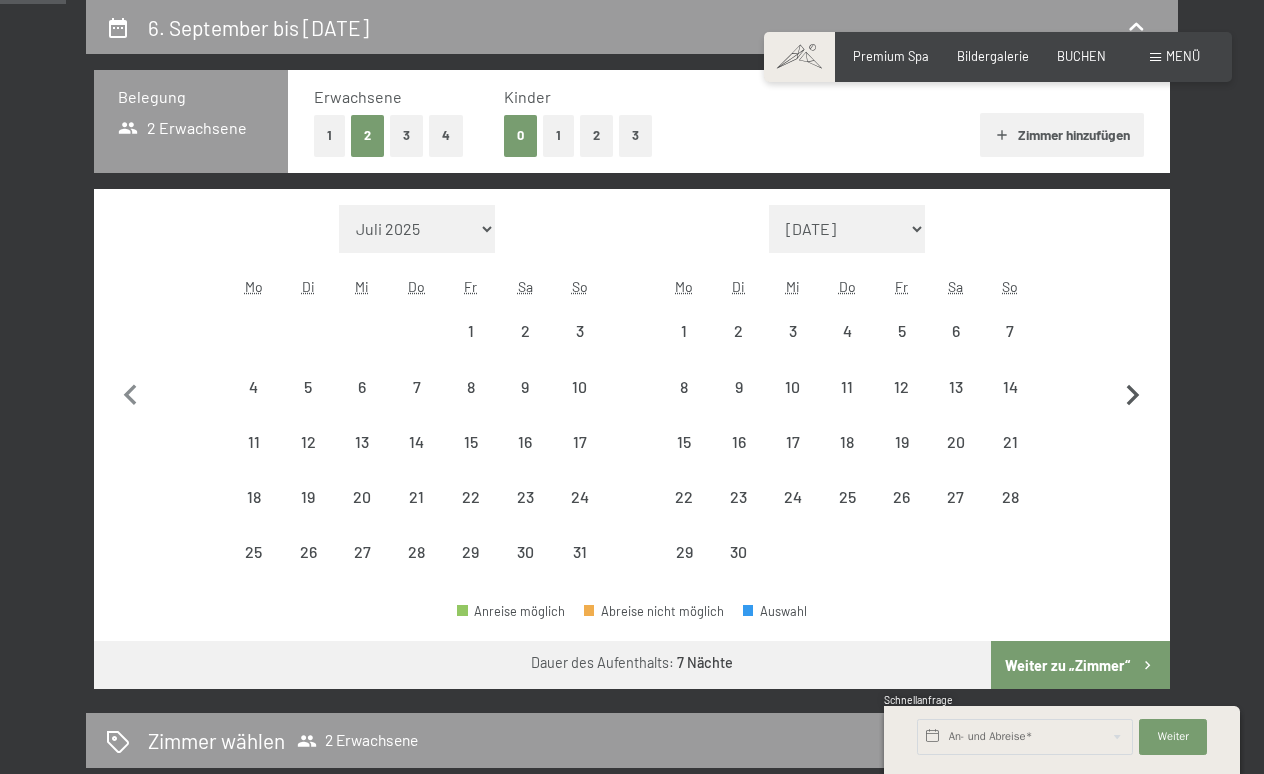 click 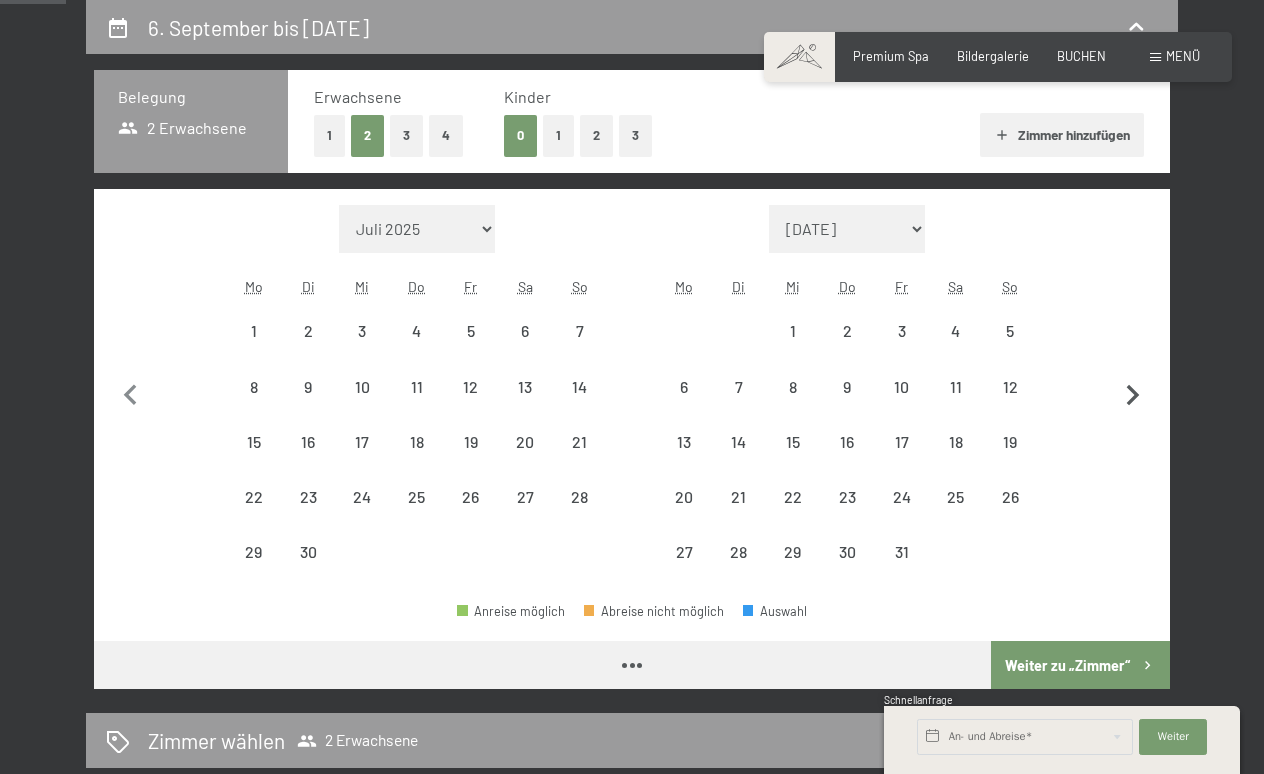 select on "2026-06-01" 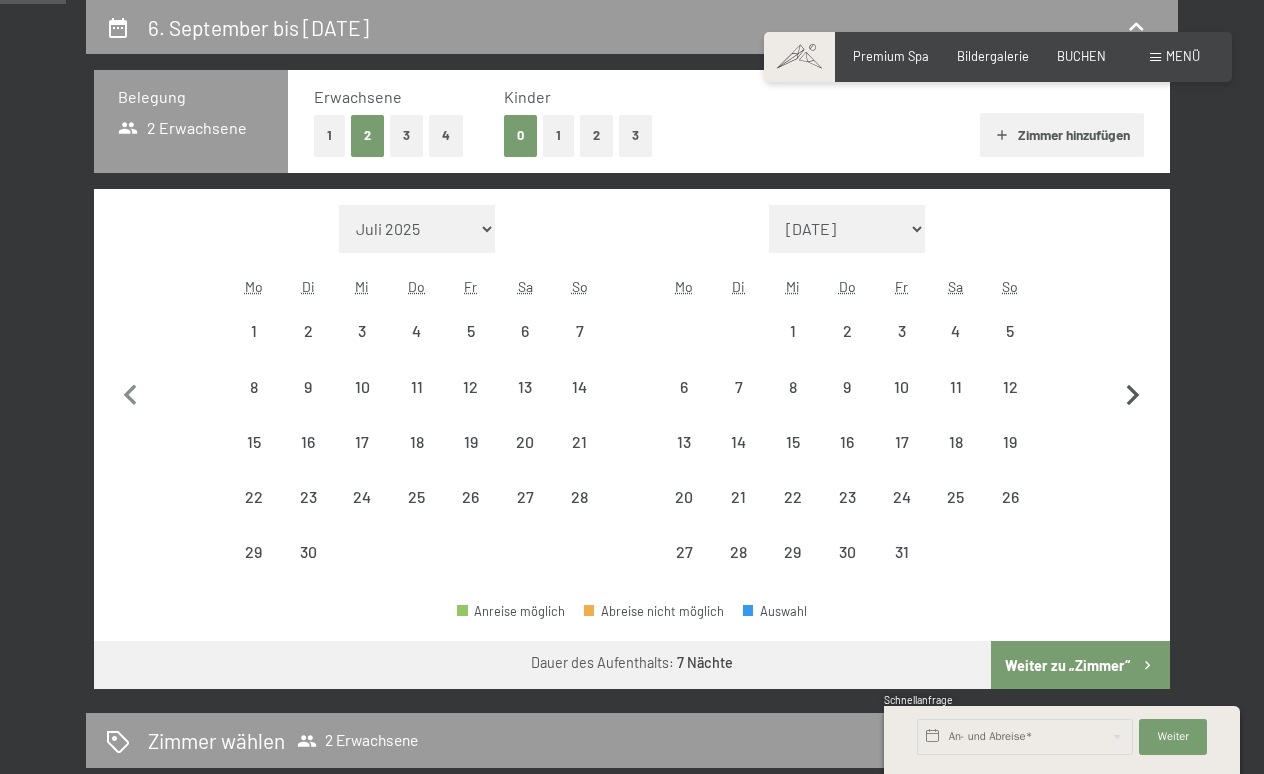 click 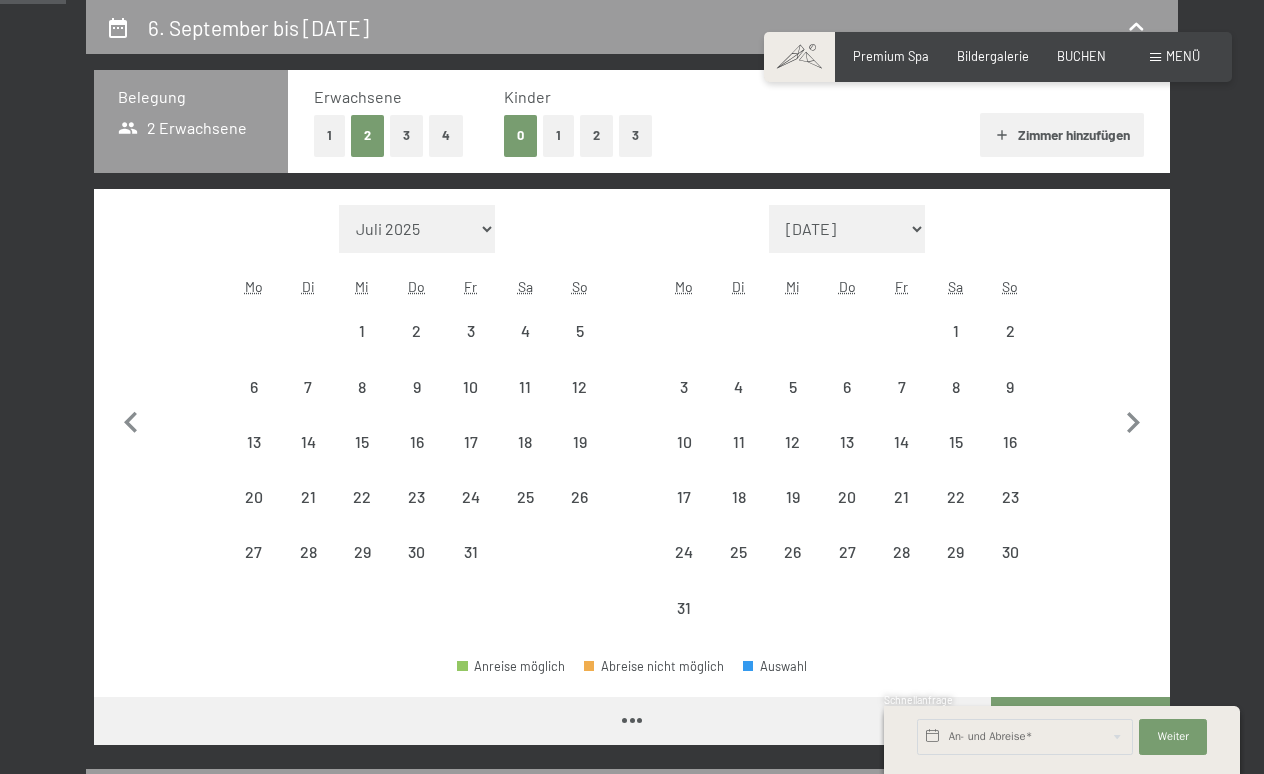 select on "2026-07-01" 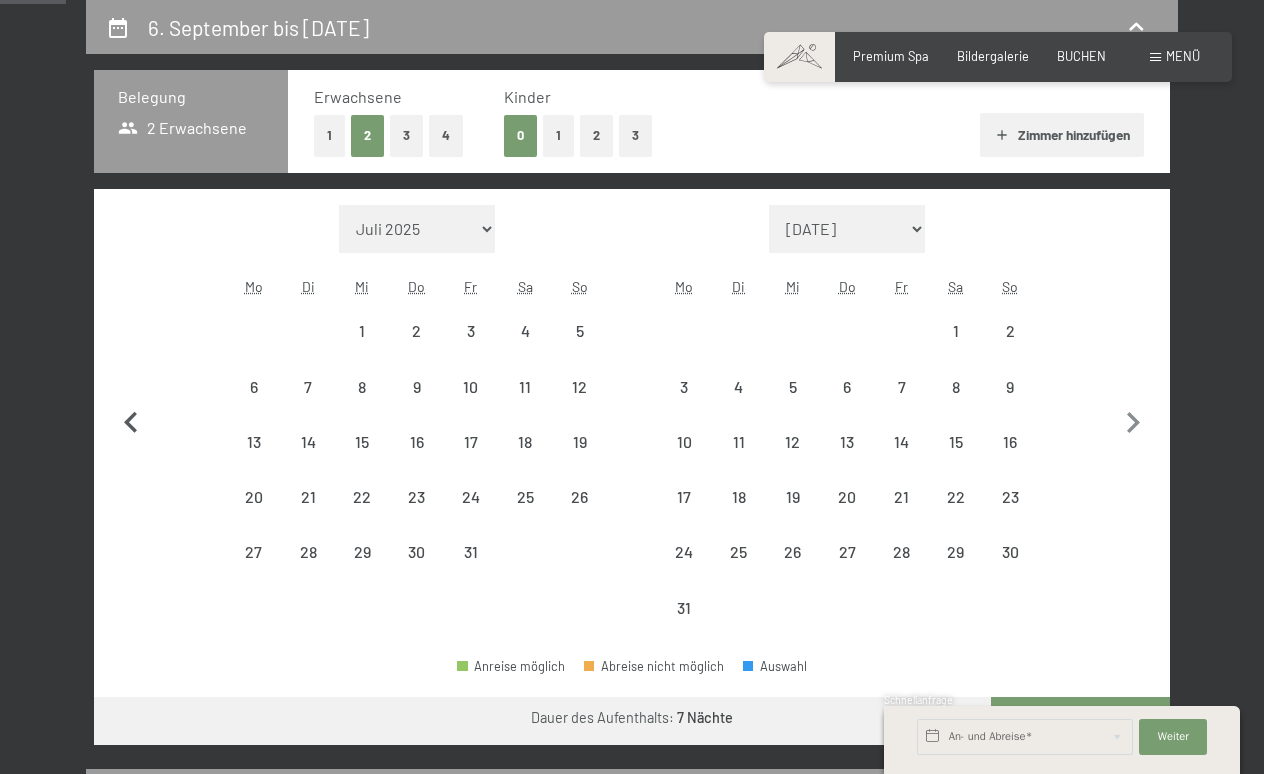 click 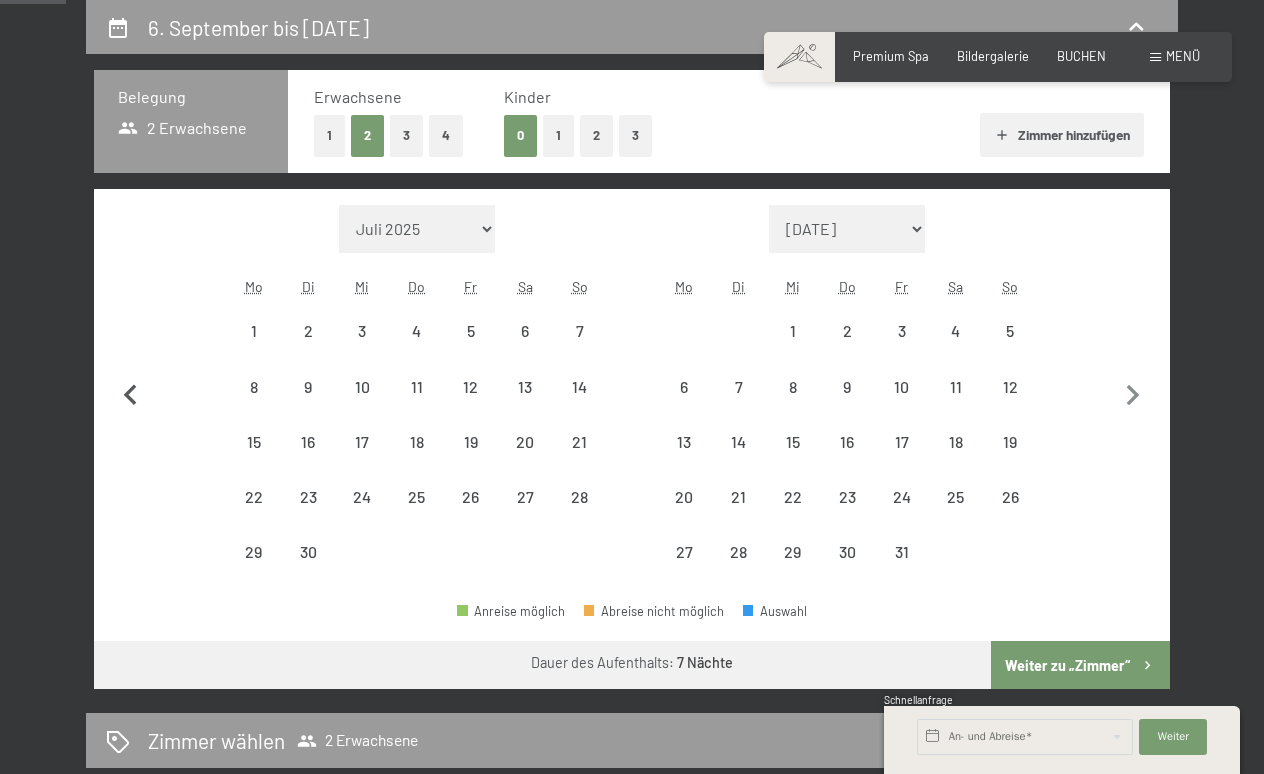 click 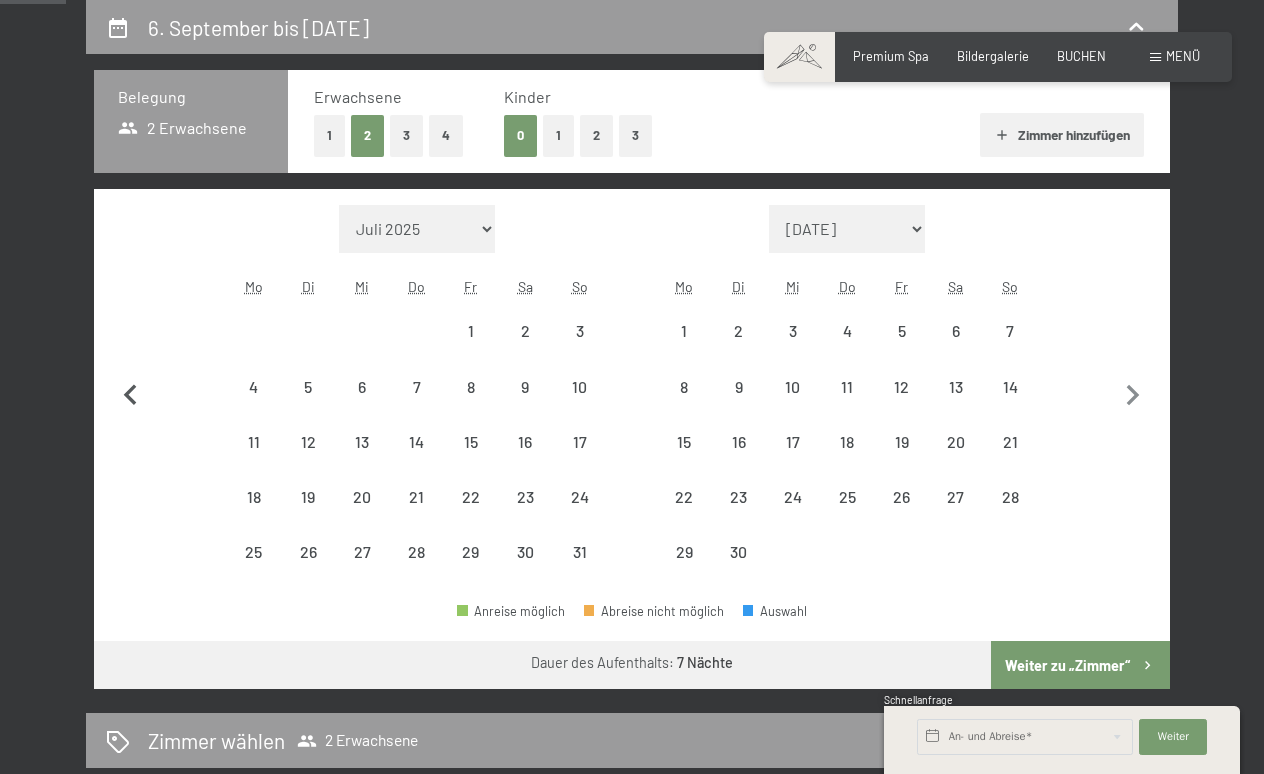 click 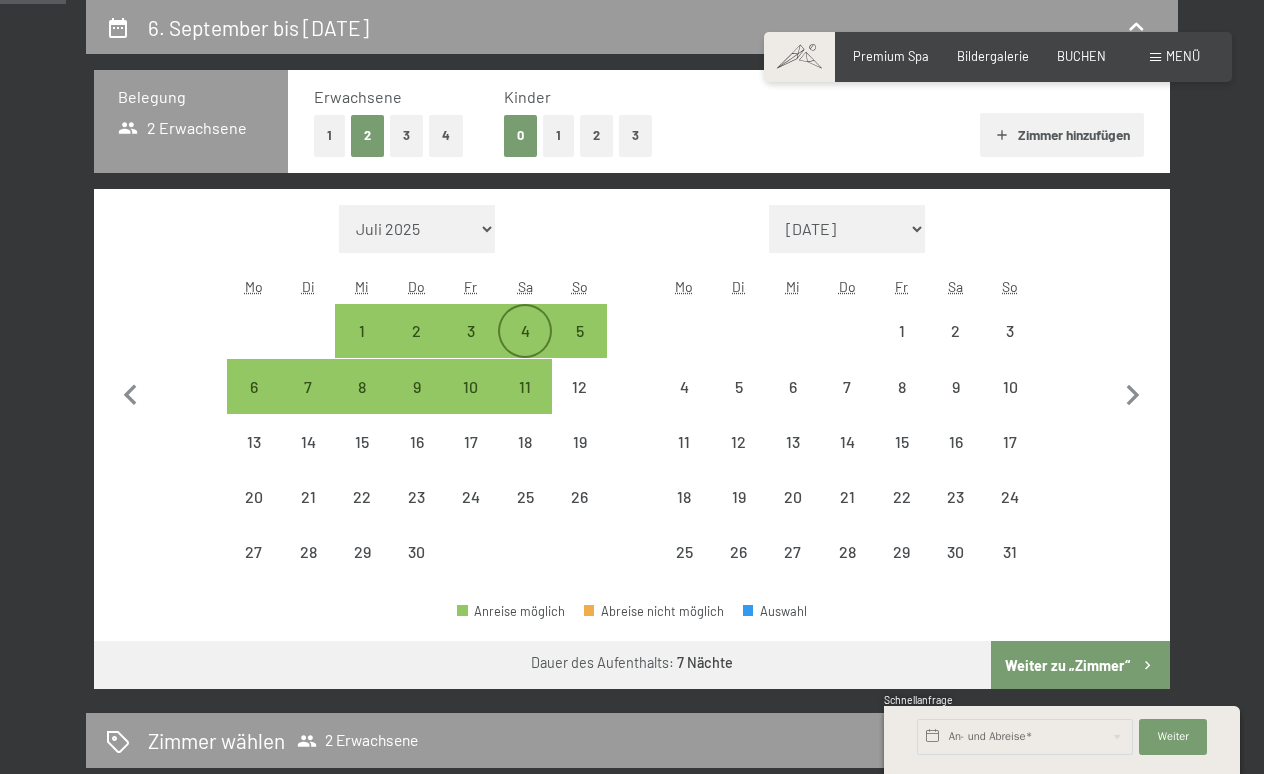 click on "4" at bounding box center (525, 348) 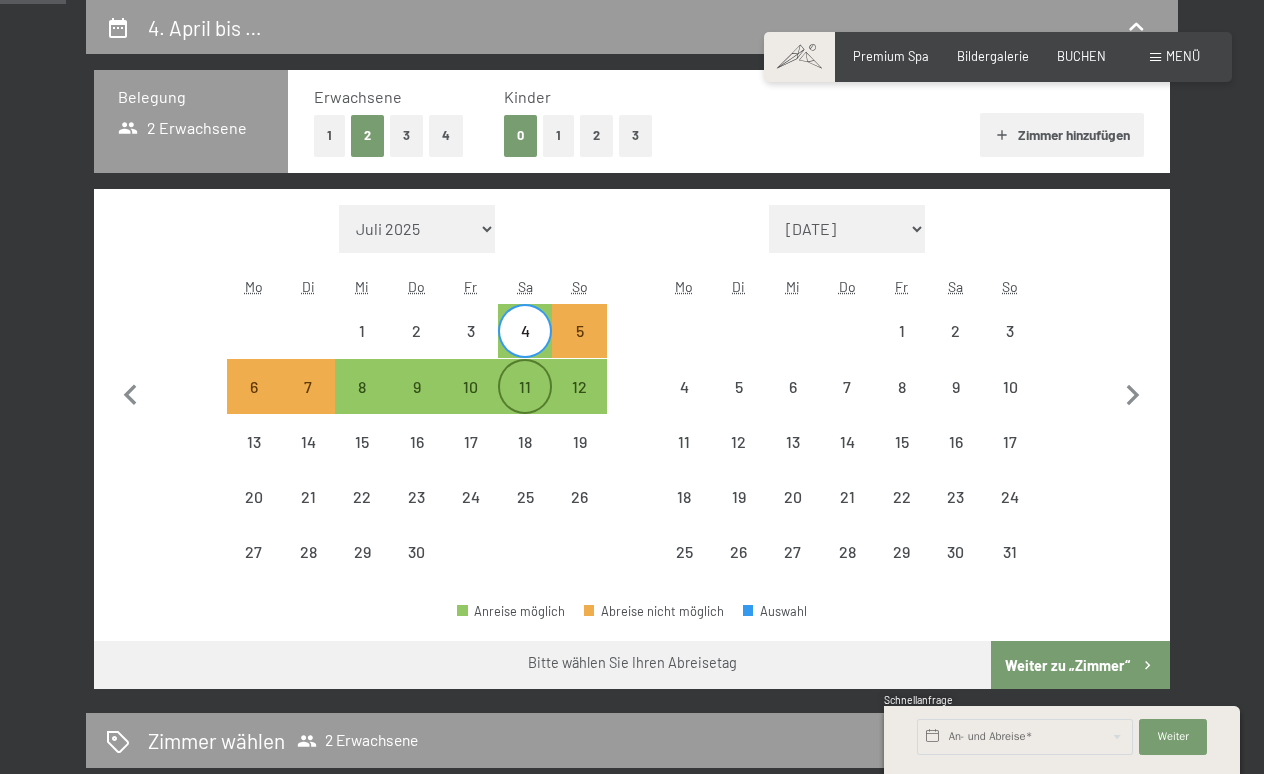 click on "11" at bounding box center (525, 386) 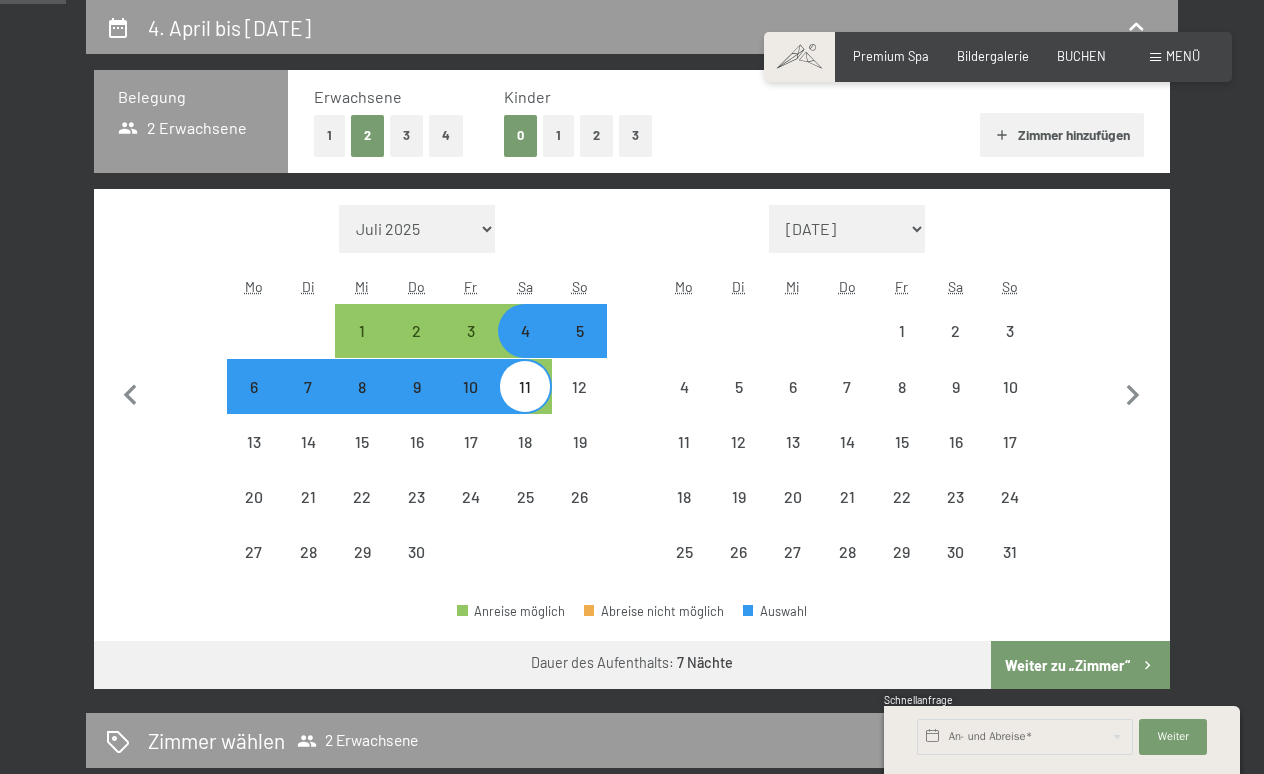 click on "Weiter zu „Zimmer“" at bounding box center (1080, 665) 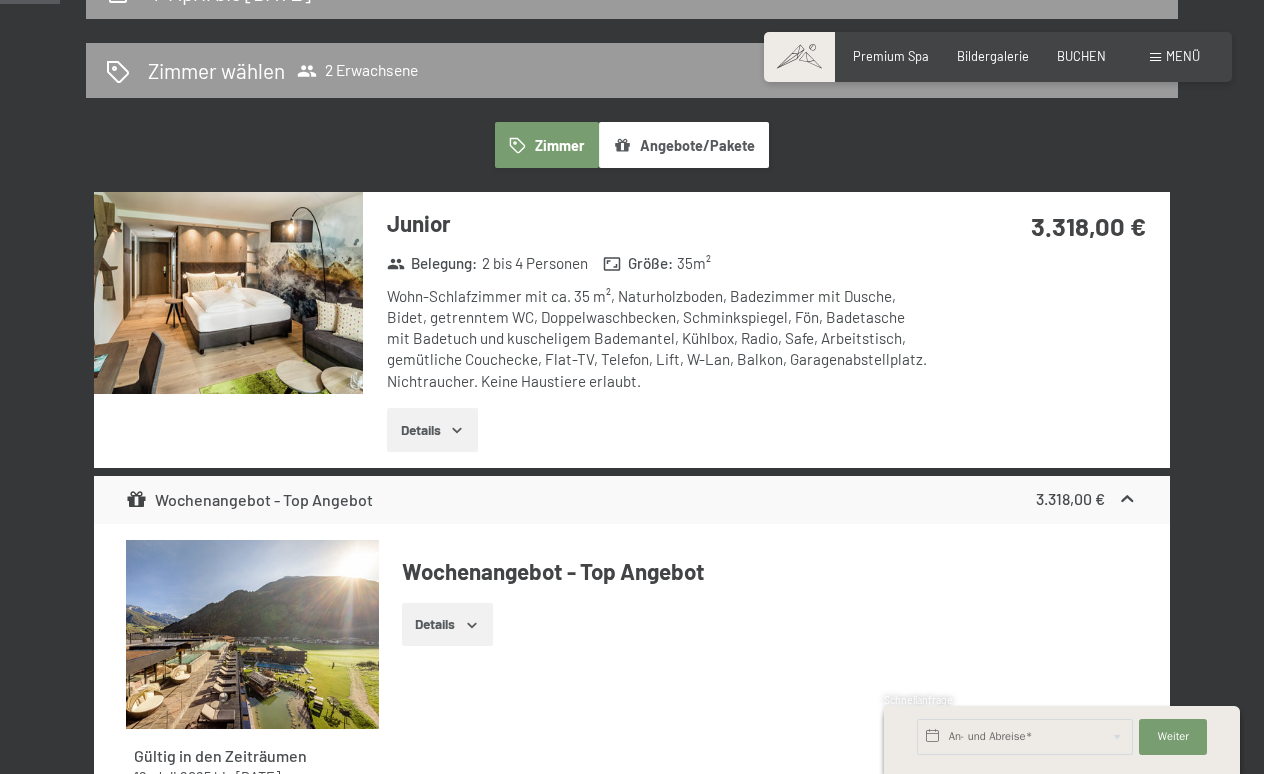 scroll, scrollTop: 382, scrollLeft: 0, axis: vertical 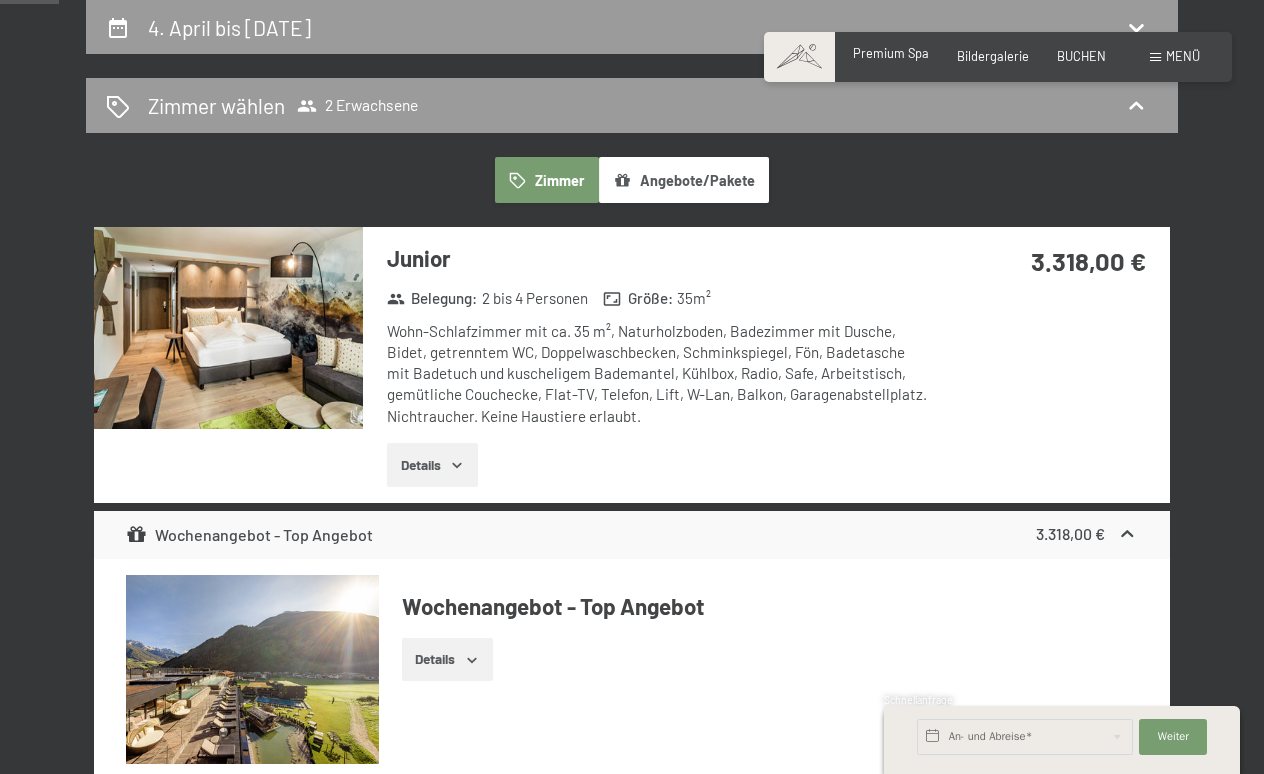 click on "Premium Spa" at bounding box center (891, 53) 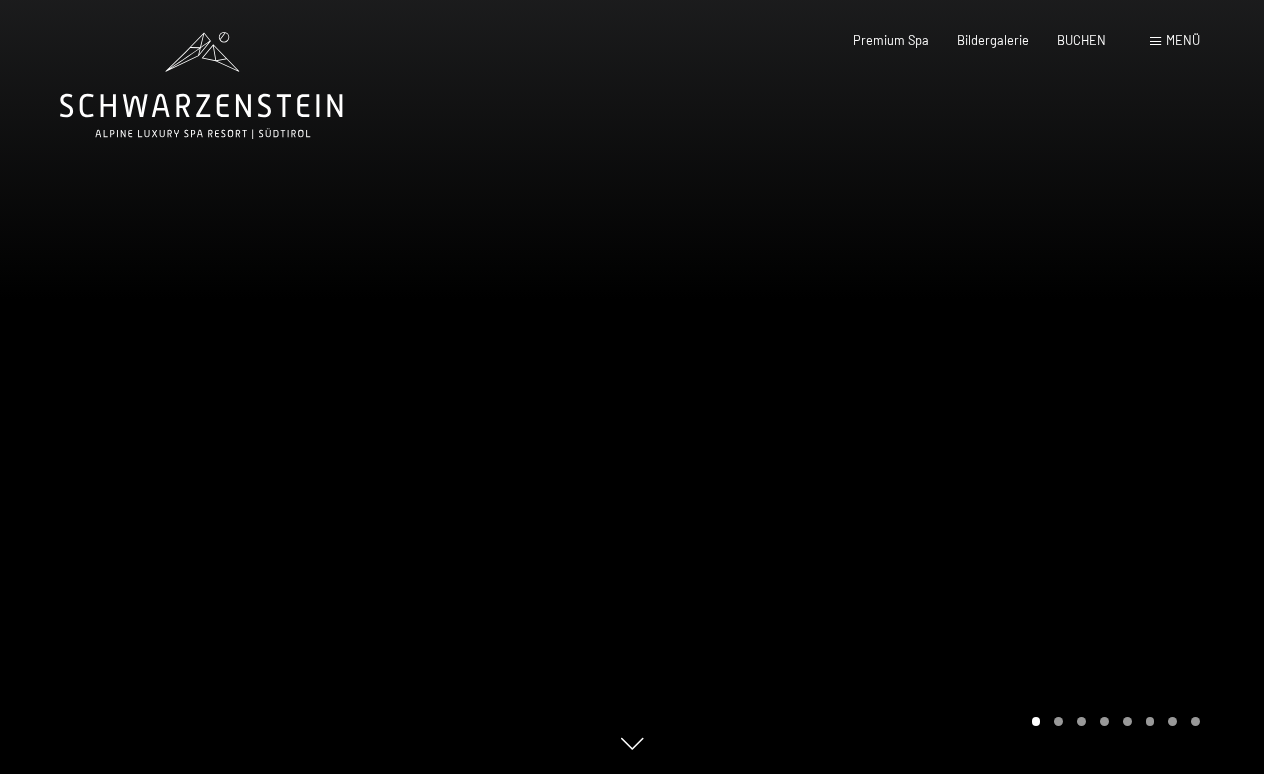 scroll, scrollTop: 0, scrollLeft: 0, axis: both 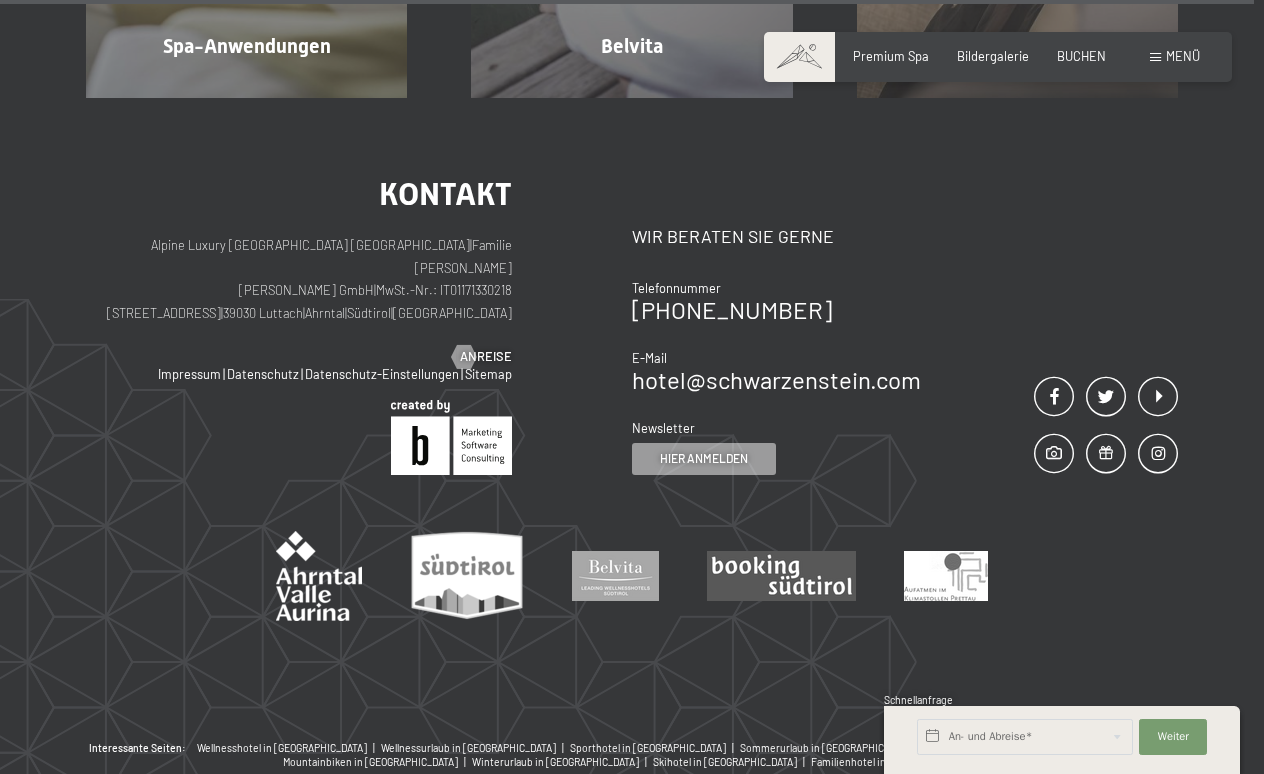 click at bounding box center (1155, 57) 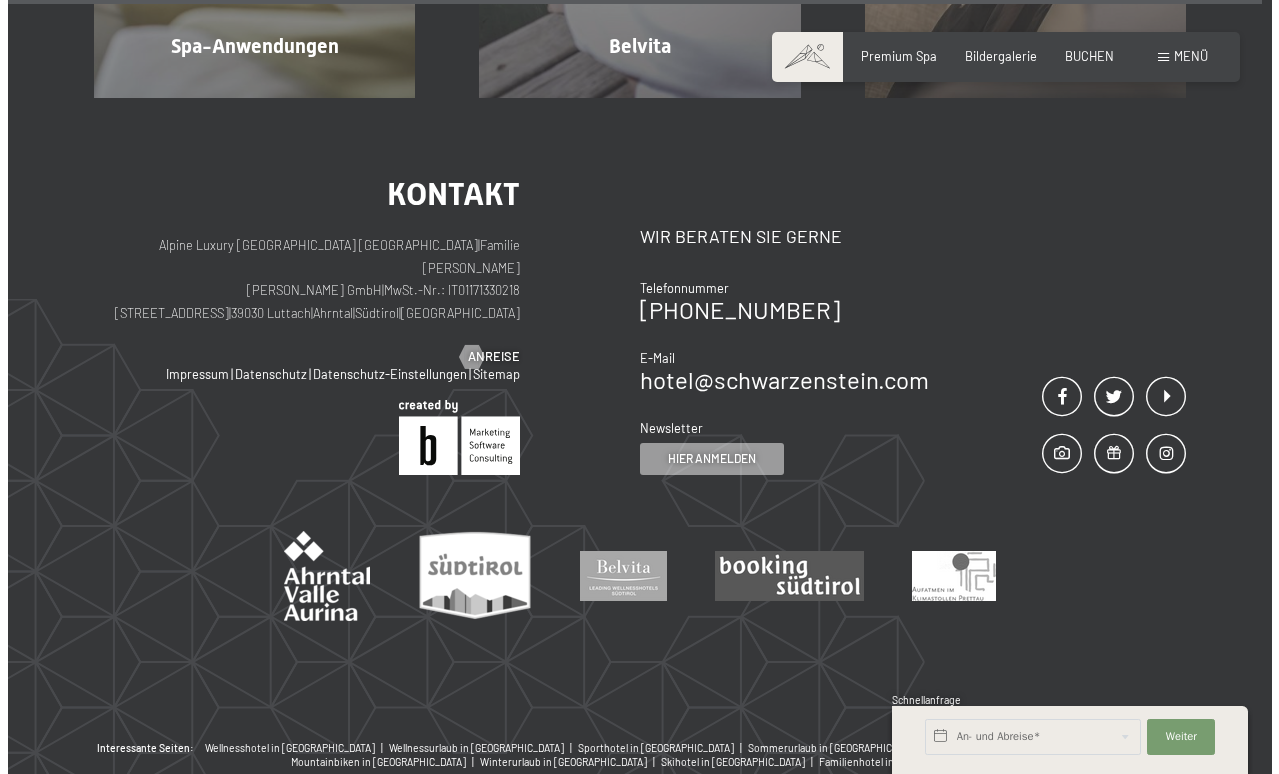 scroll, scrollTop: 9933, scrollLeft: 0, axis: vertical 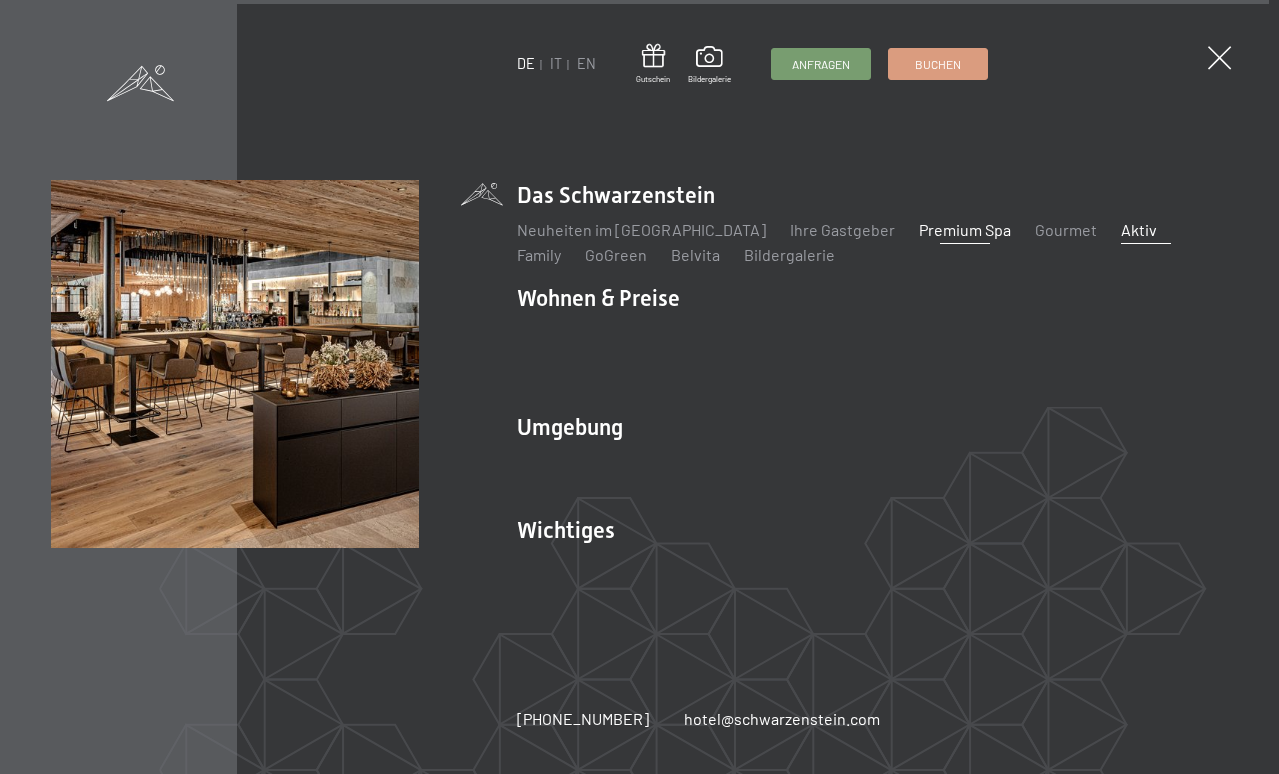 click on "Aktiv" at bounding box center (1139, 229) 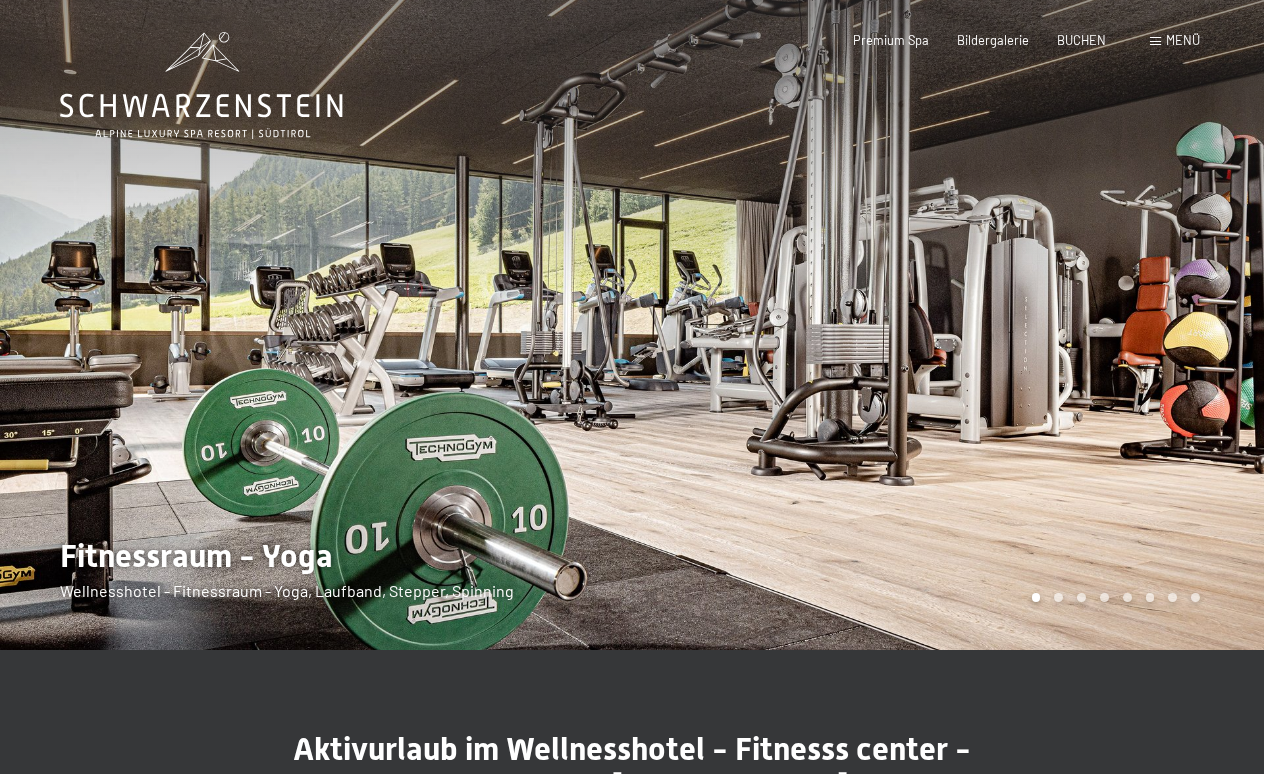 scroll, scrollTop: 0, scrollLeft: 0, axis: both 